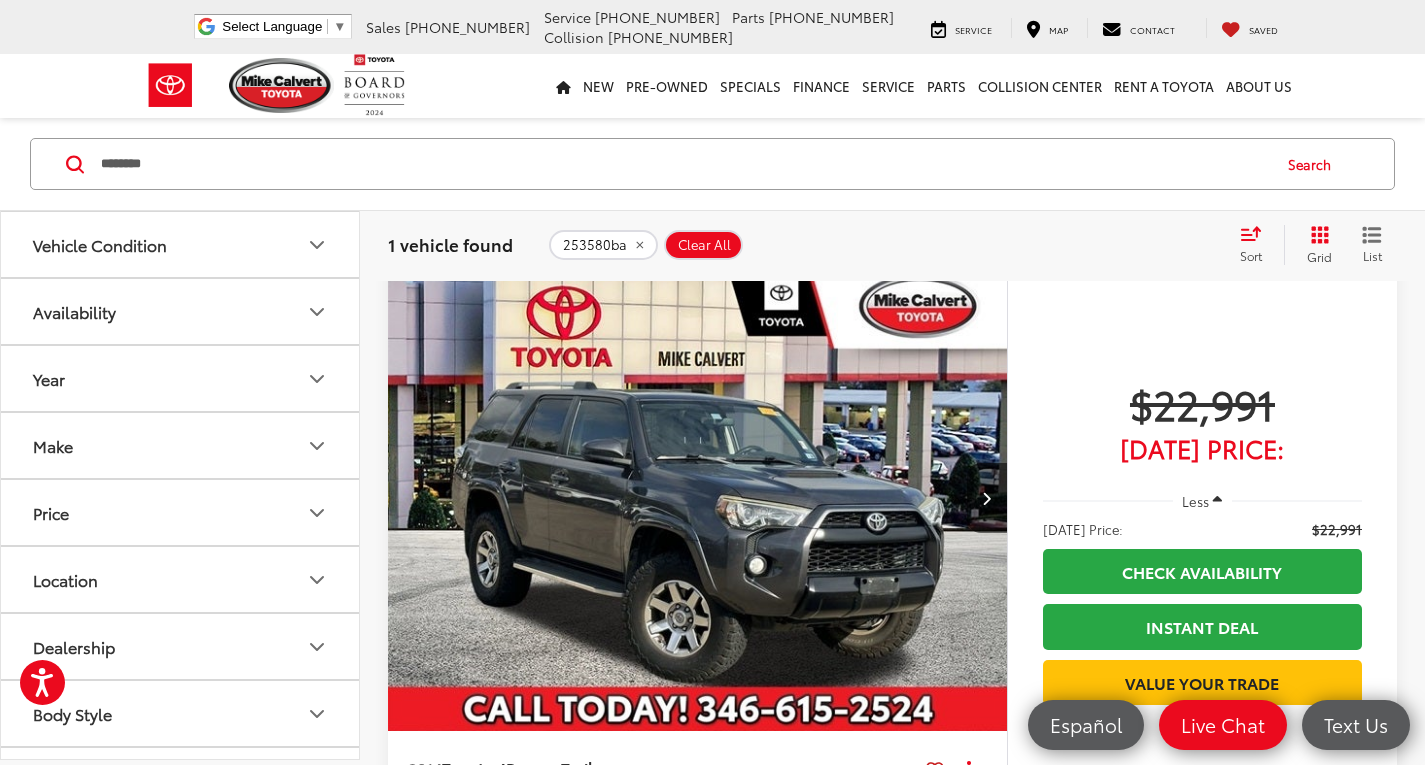 scroll, scrollTop: 15, scrollLeft: 0, axis: vertical 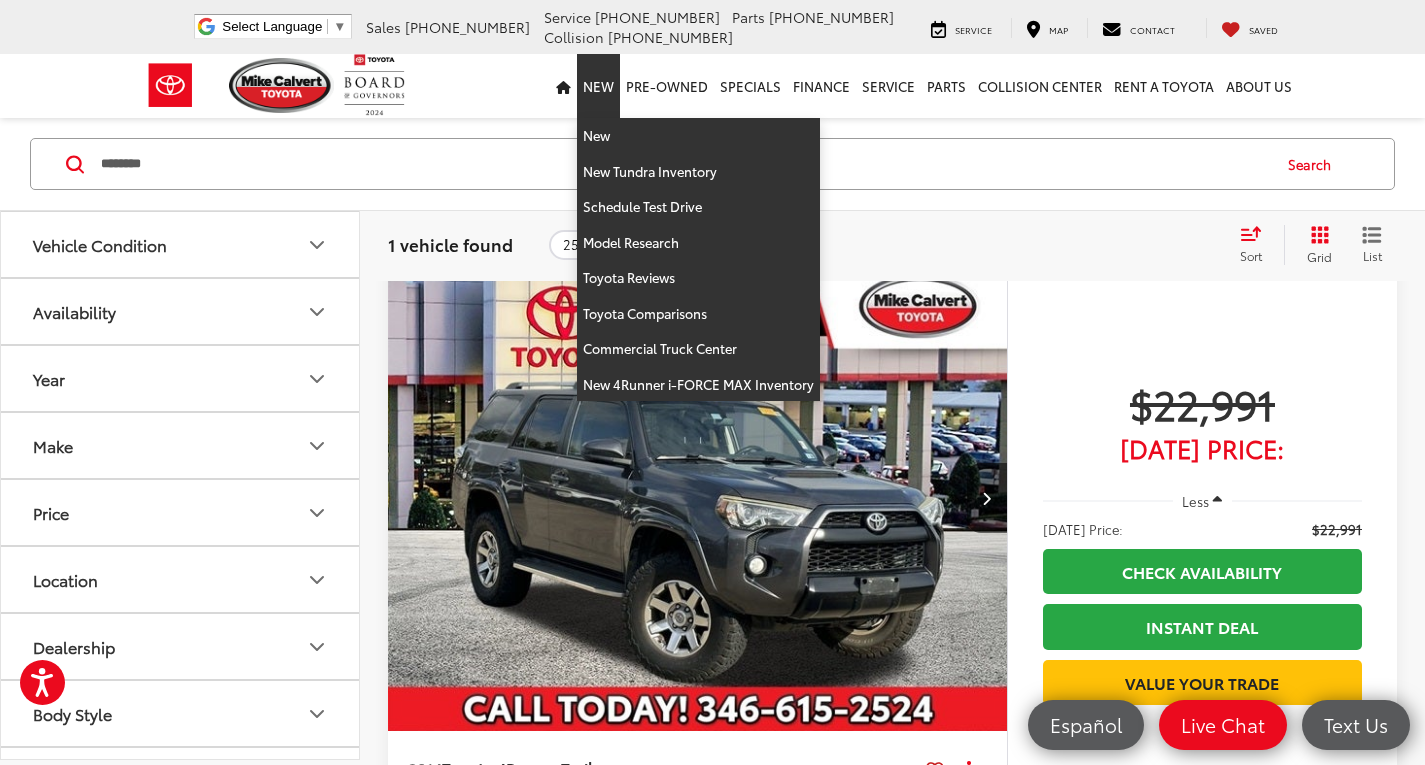 click on "New" at bounding box center (598, 86) 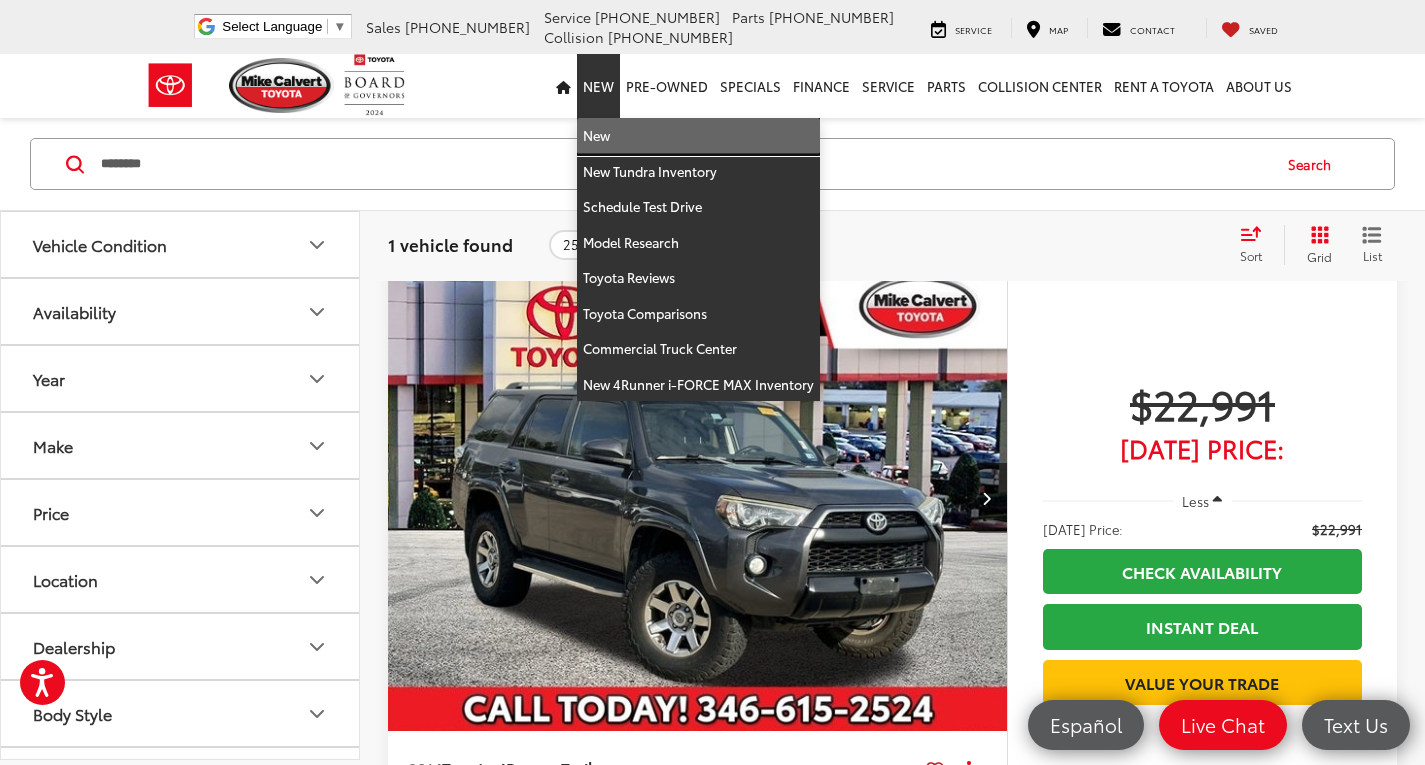 click on "New" at bounding box center (698, 136) 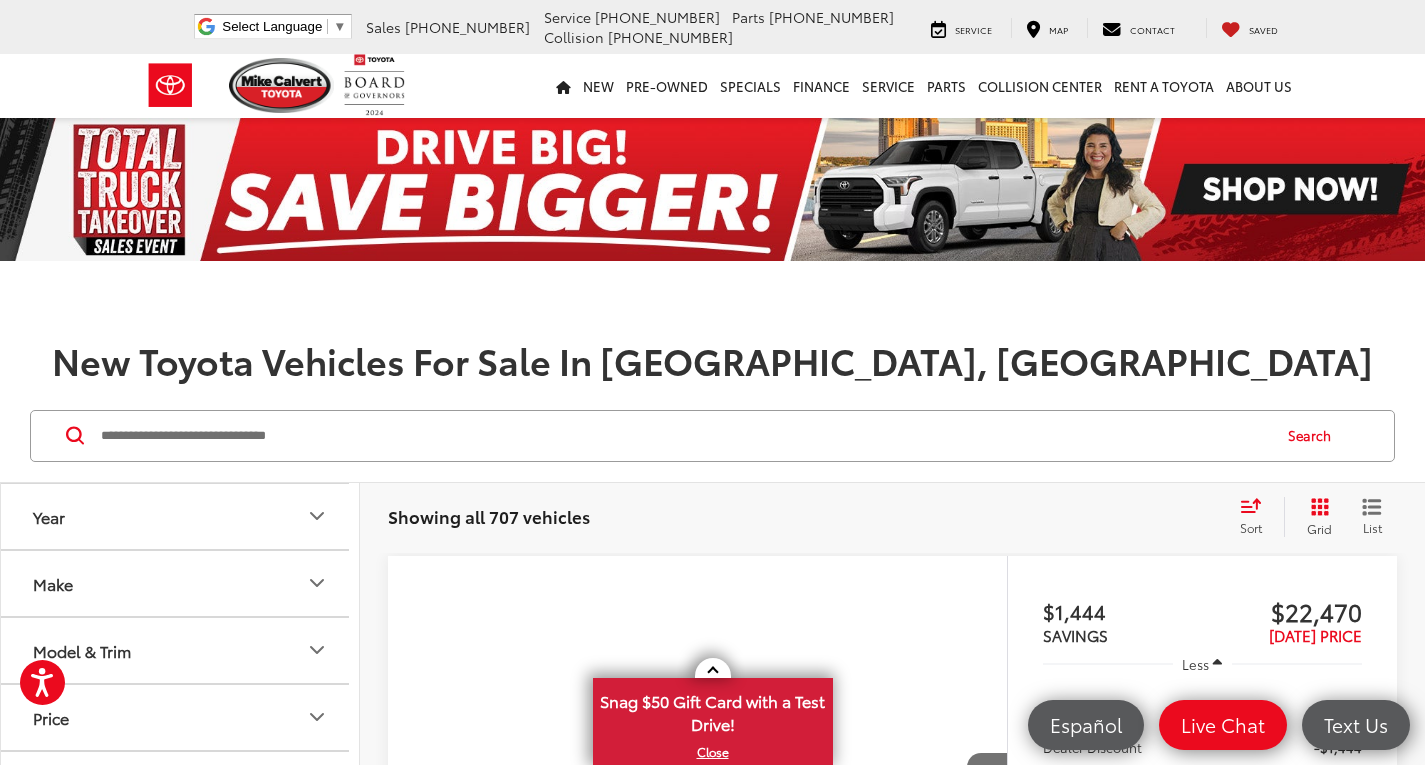 scroll, scrollTop: 0, scrollLeft: 0, axis: both 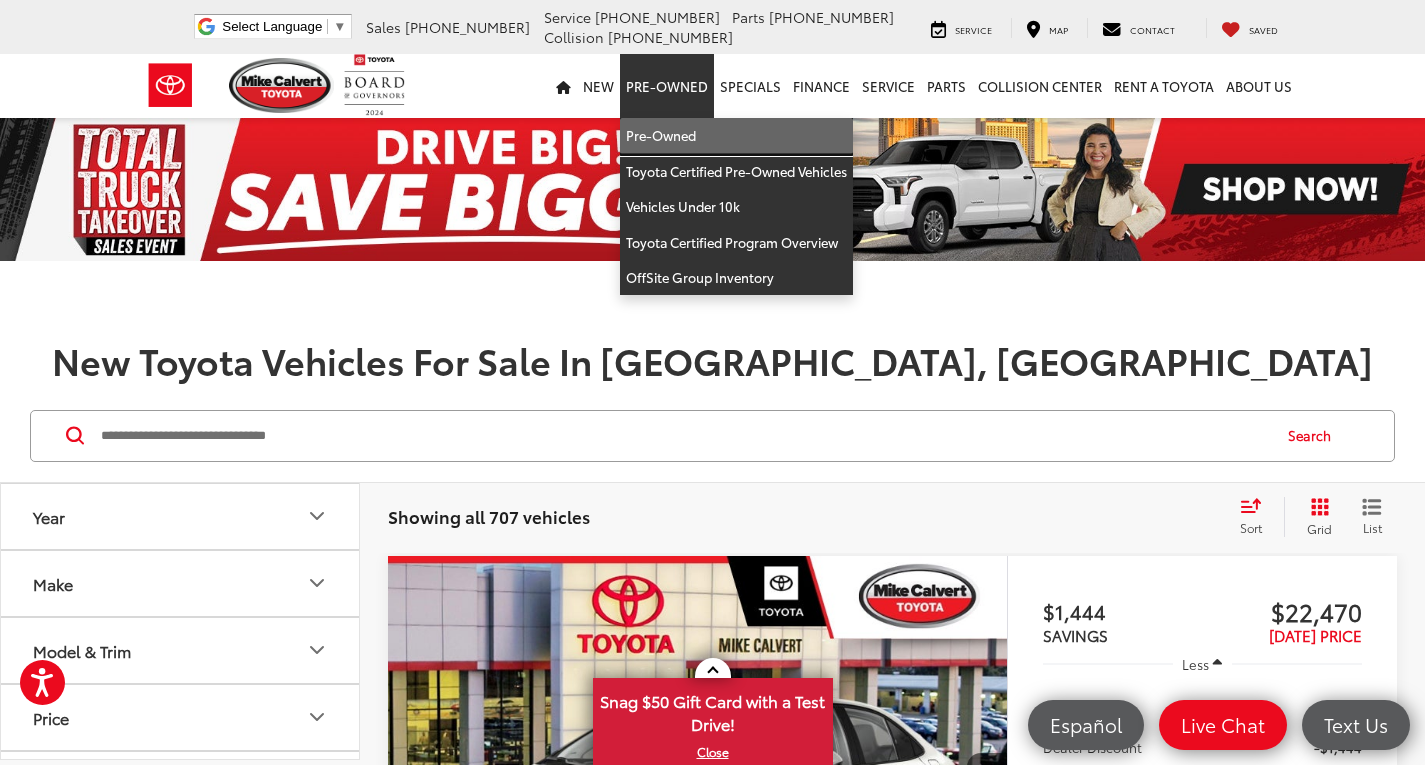 click on "Pre-Owned" at bounding box center [736, 136] 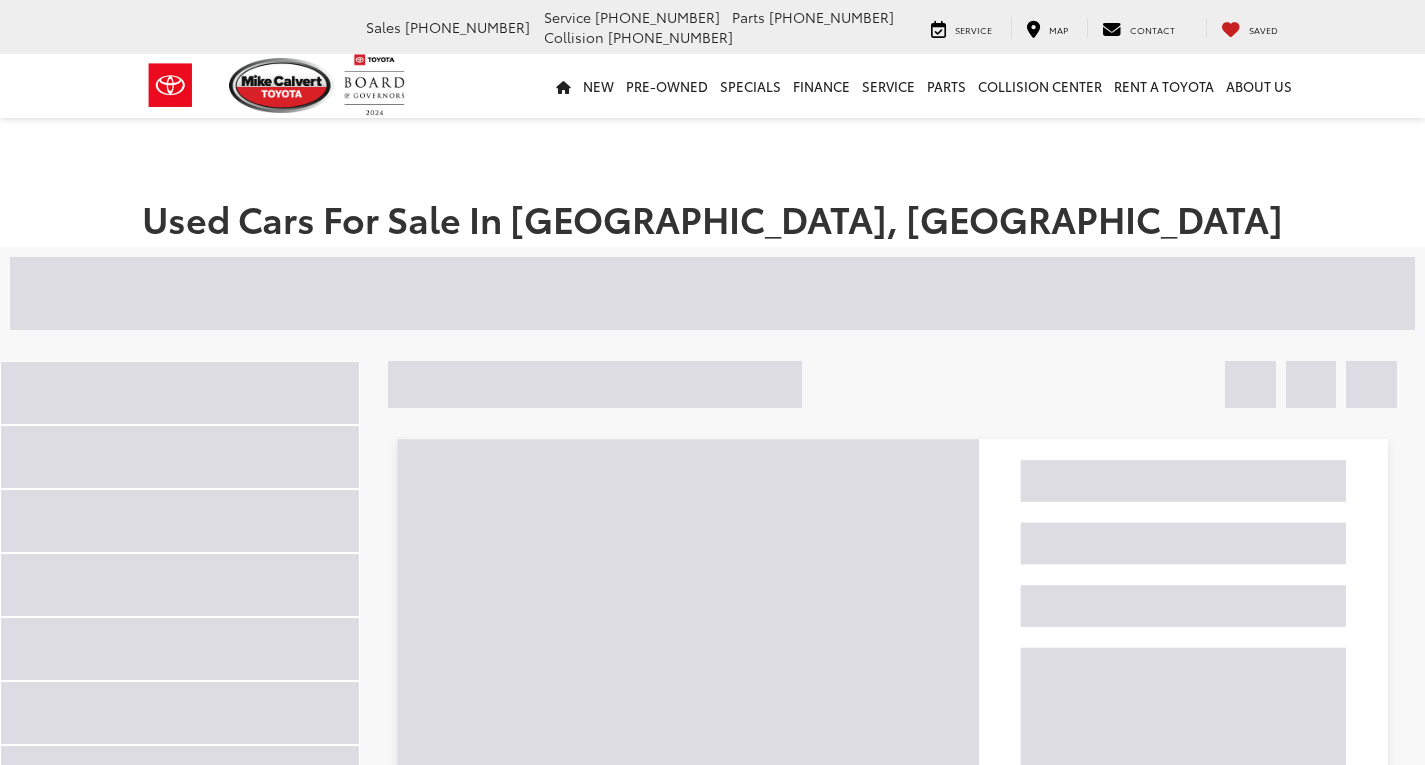 scroll, scrollTop: 0, scrollLeft: 0, axis: both 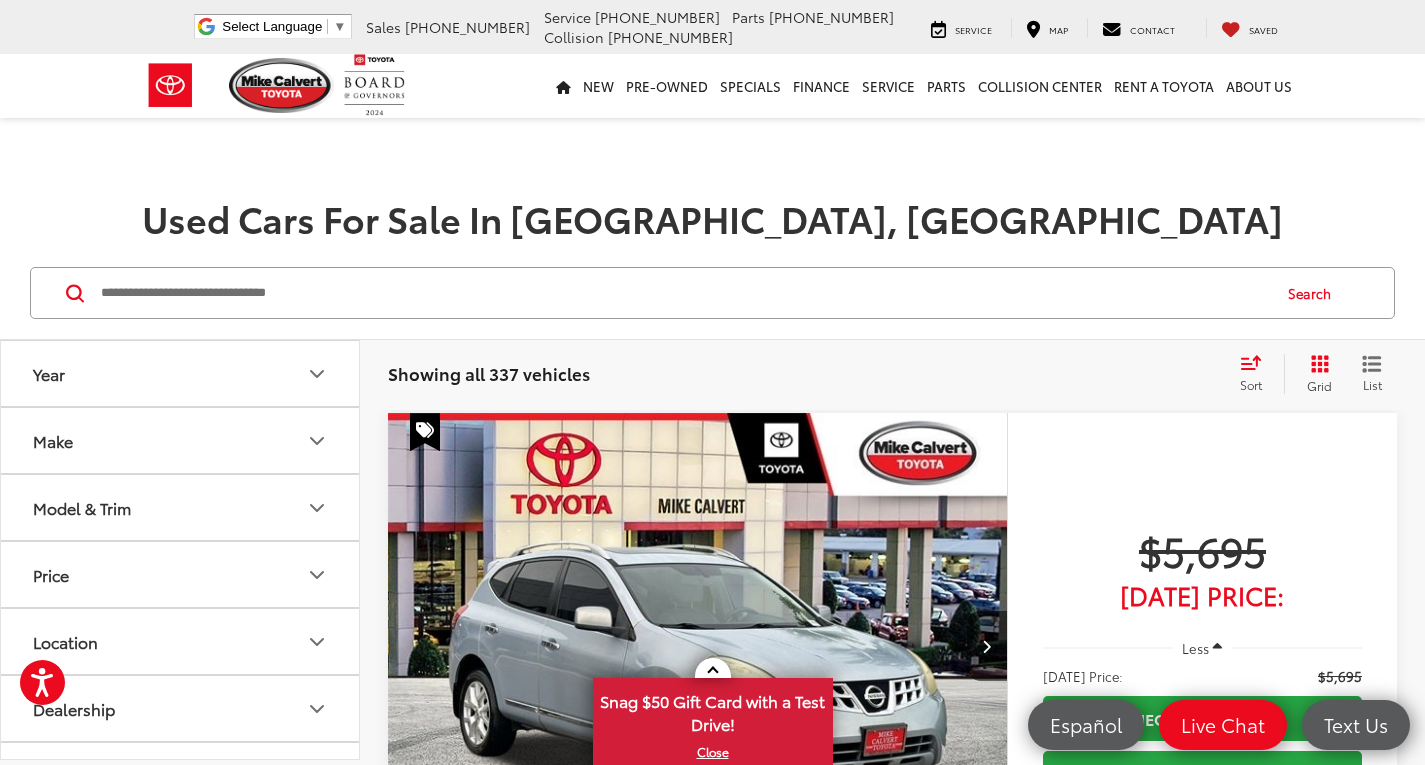click on "Price" at bounding box center (181, 574) 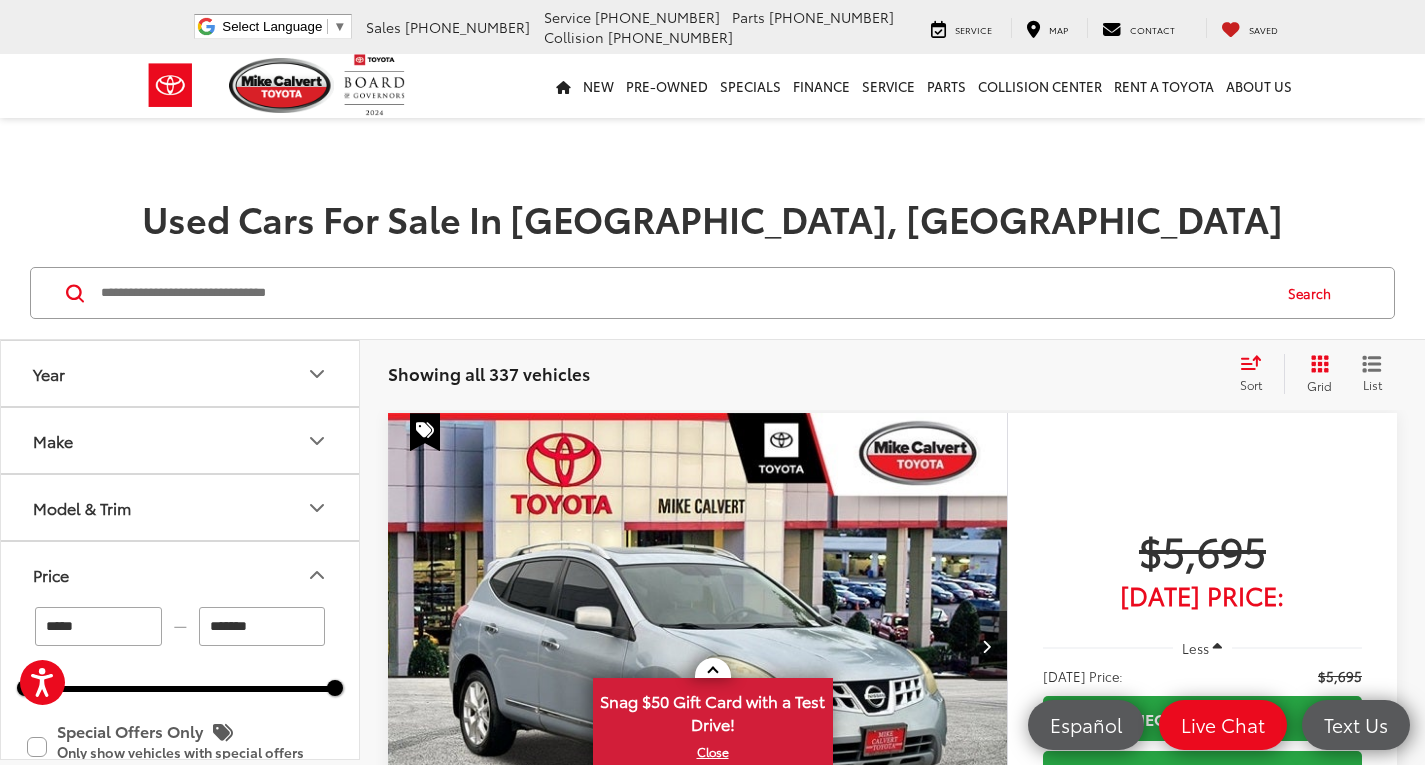 click on "*******" at bounding box center (262, 626) 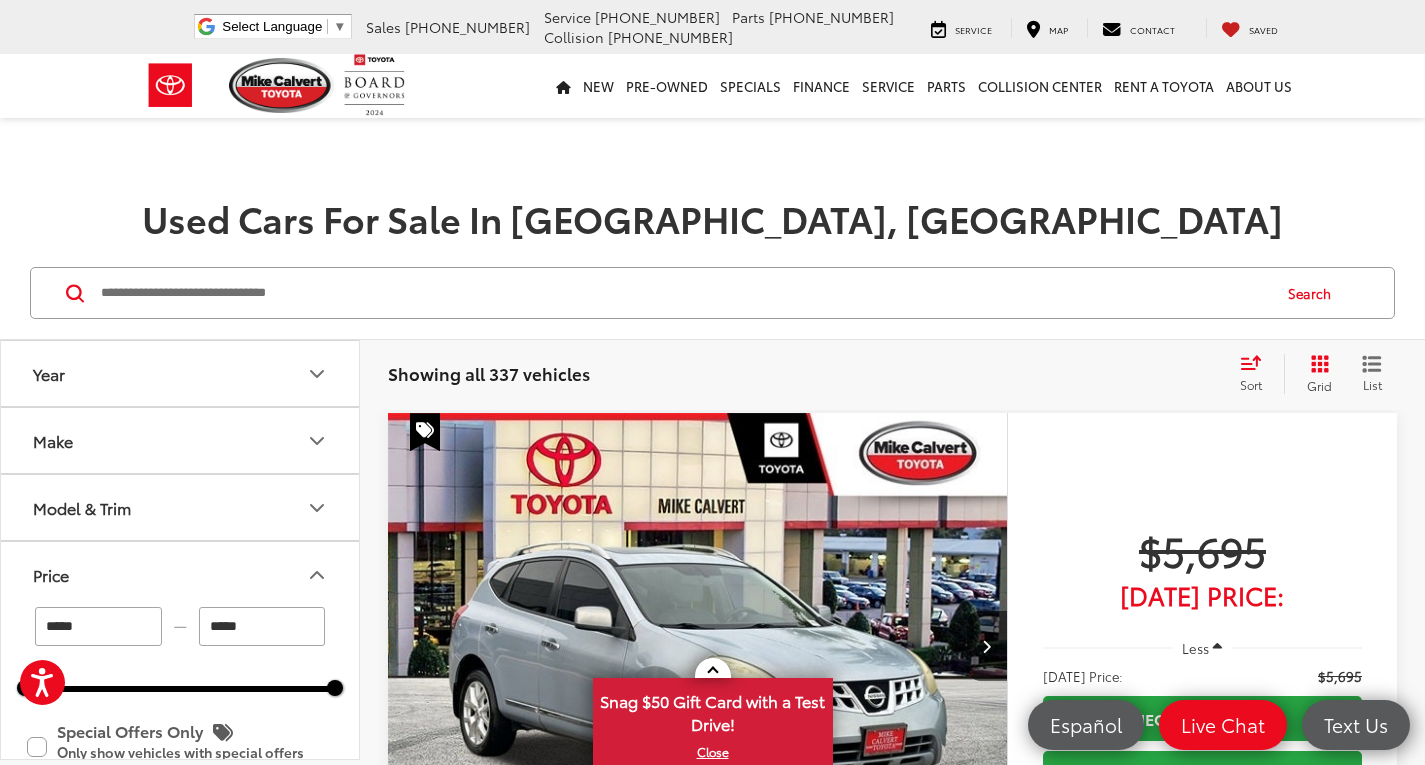 click on "Used Cars For Sale In [GEOGRAPHIC_DATA], [GEOGRAPHIC_DATA]" at bounding box center [712, 218] 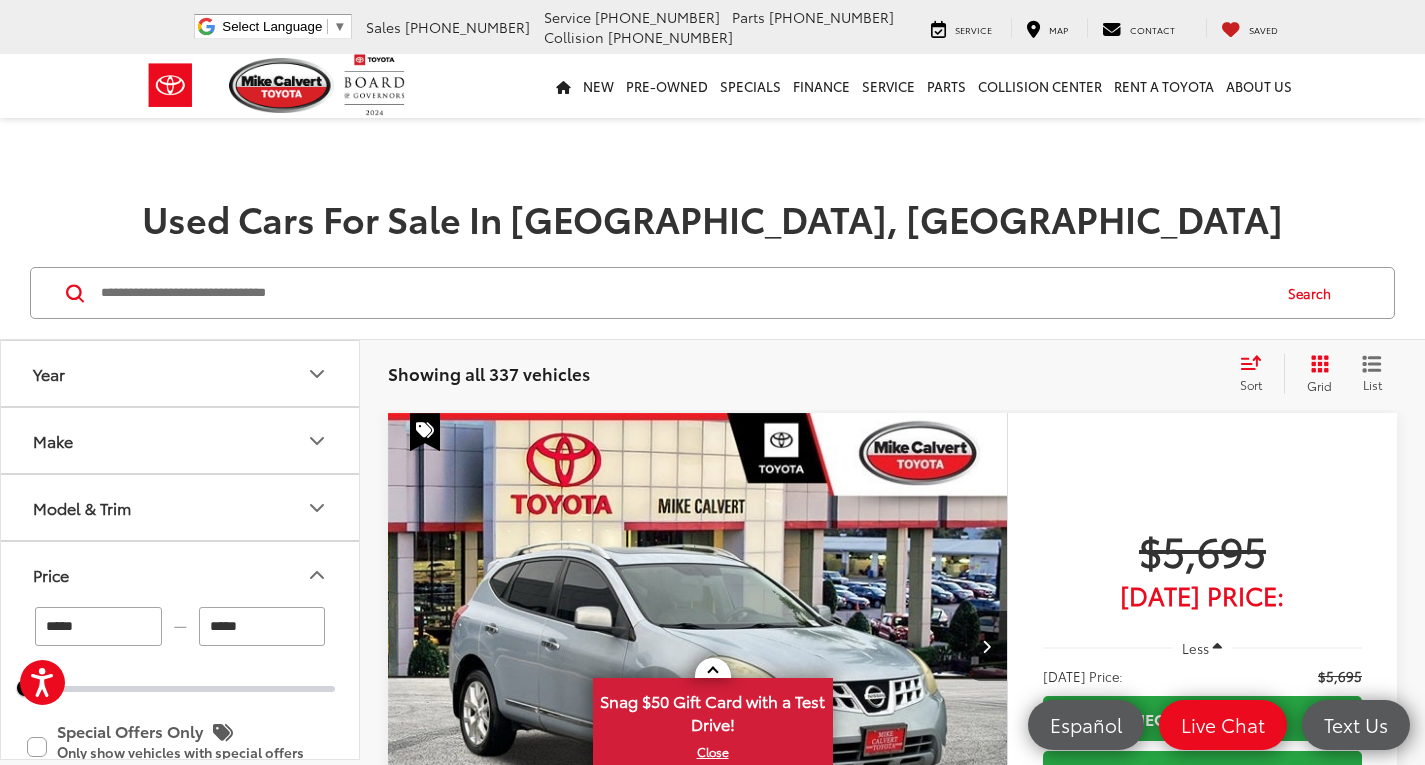 type on "******" 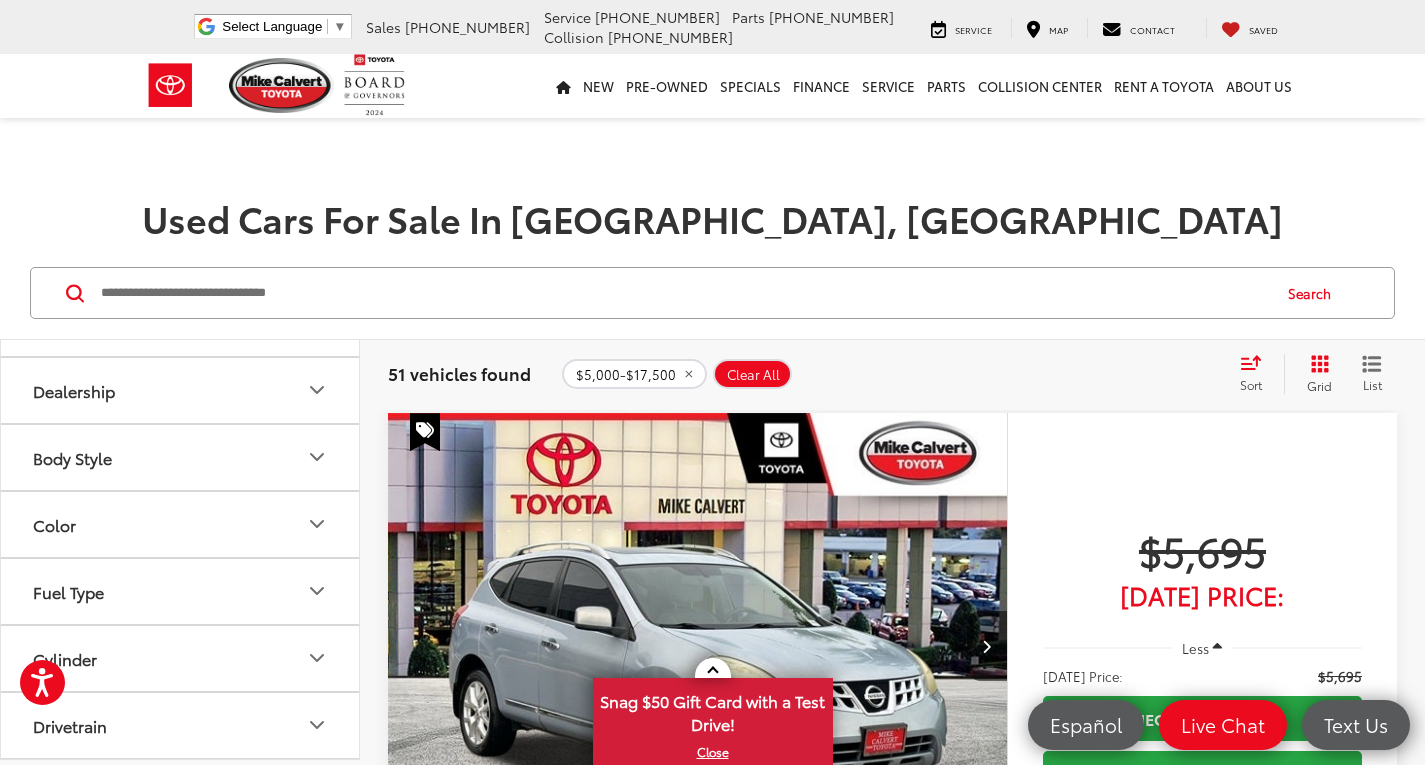 scroll, scrollTop: 611, scrollLeft: 0, axis: vertical 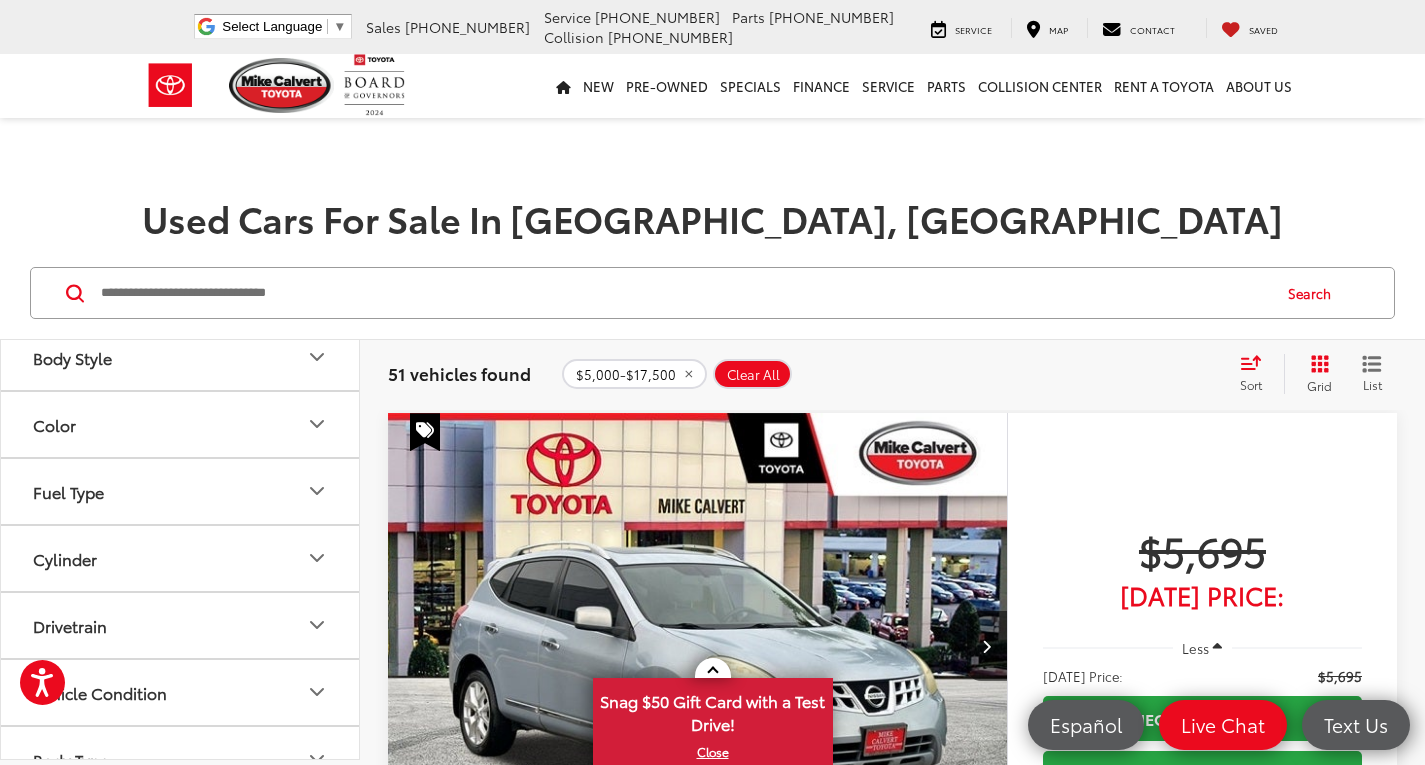 click on "Color" at bounding box center [181, 424] 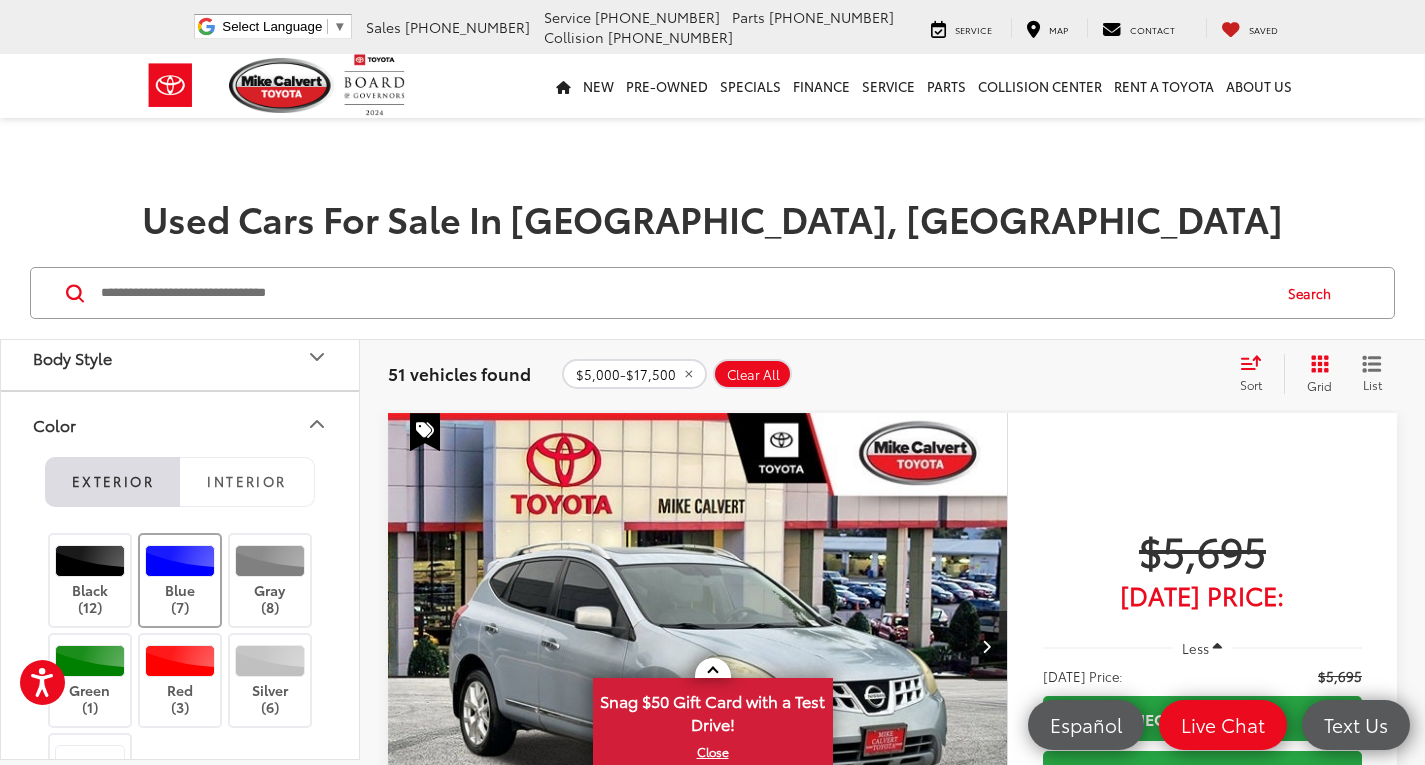 click at bounding box center [180, 561] 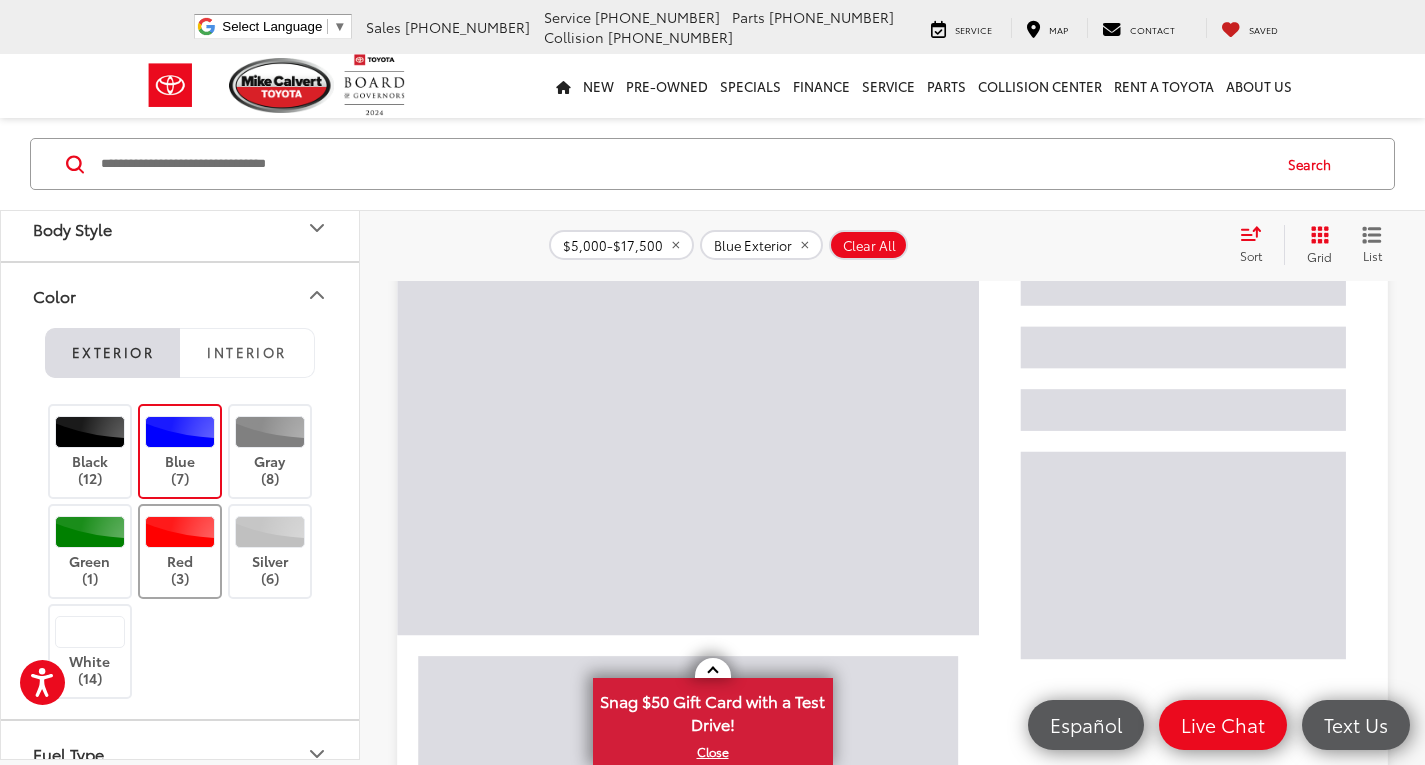 scroll, scrollTop: 200, scrollLeft: 0, axis: vertical 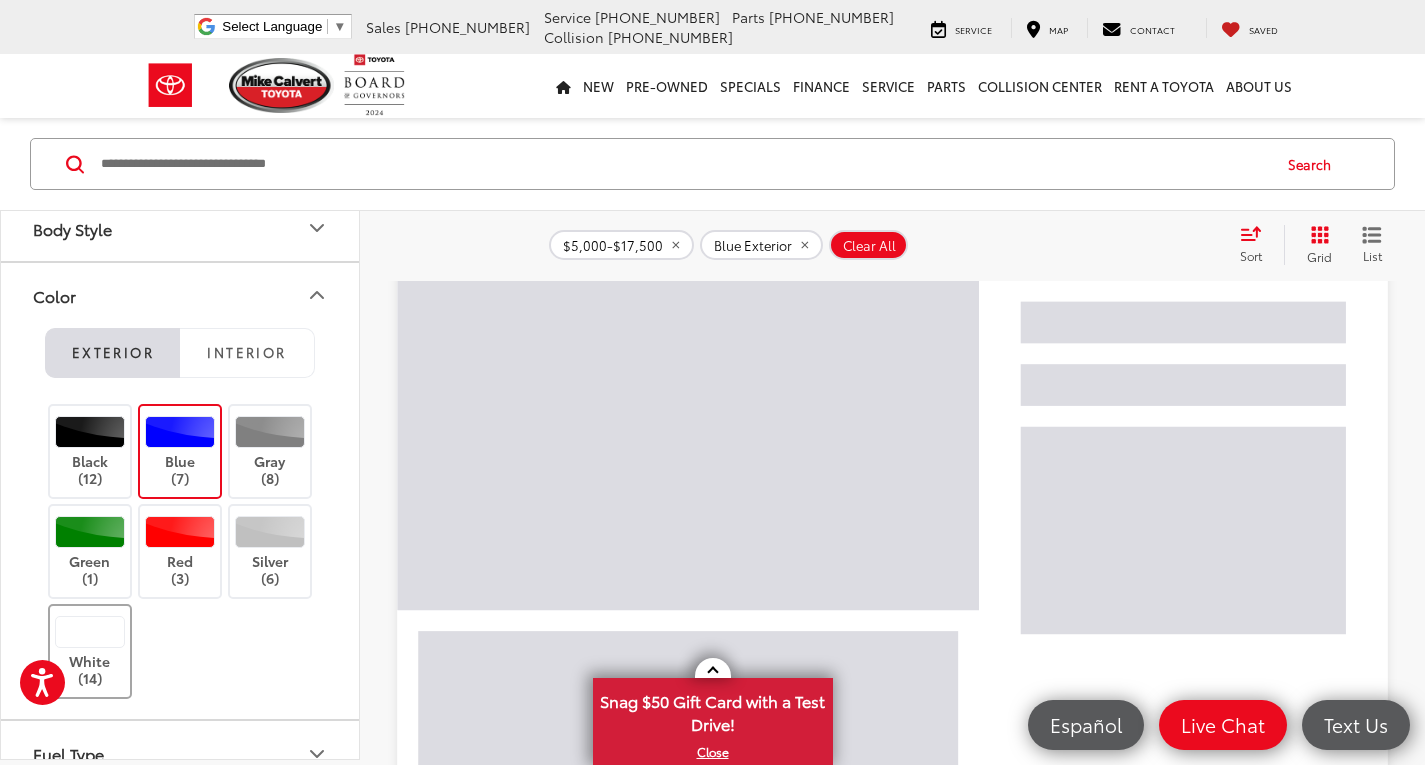 click on "White   (14)" at bounding box center (90, 651) 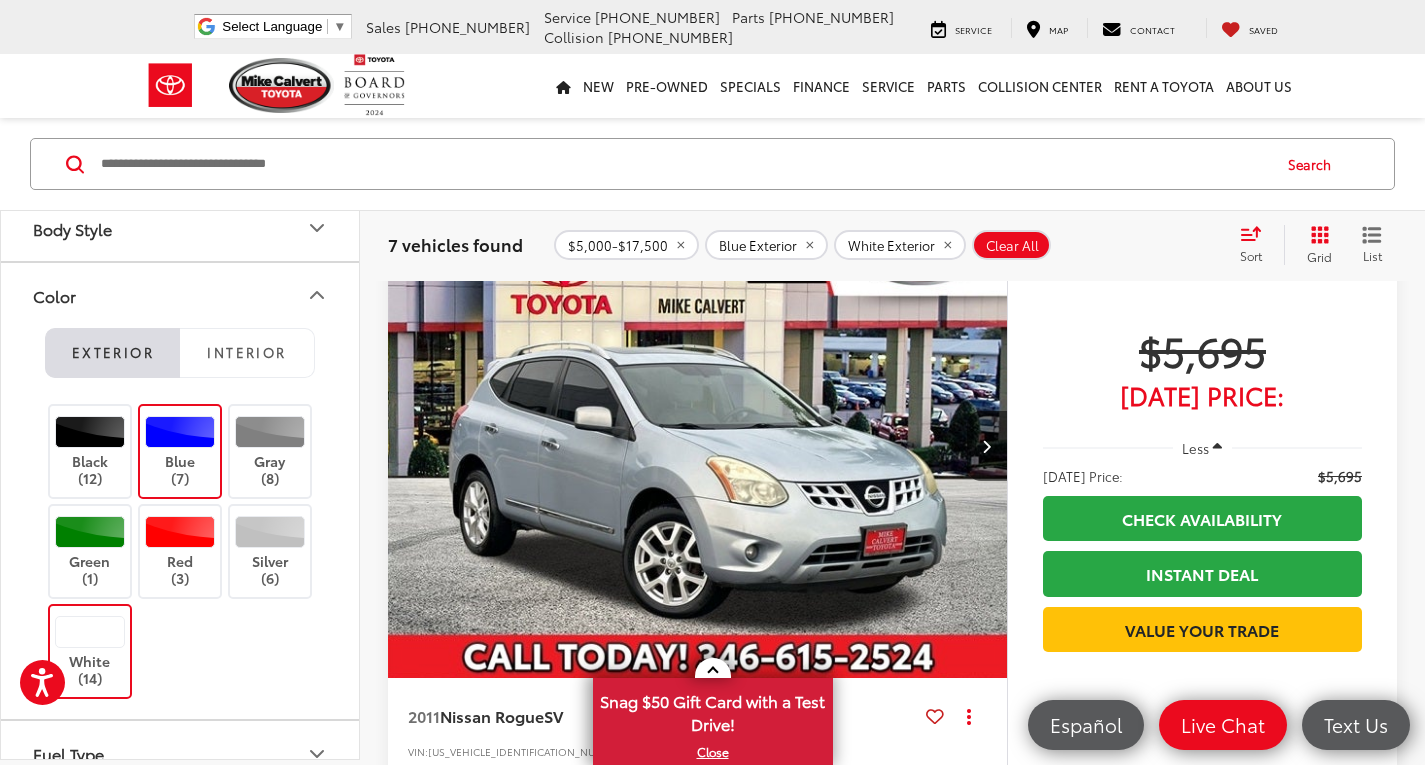 scroll, scrollTop: 129, scrollLeft: 0, axis: vertical 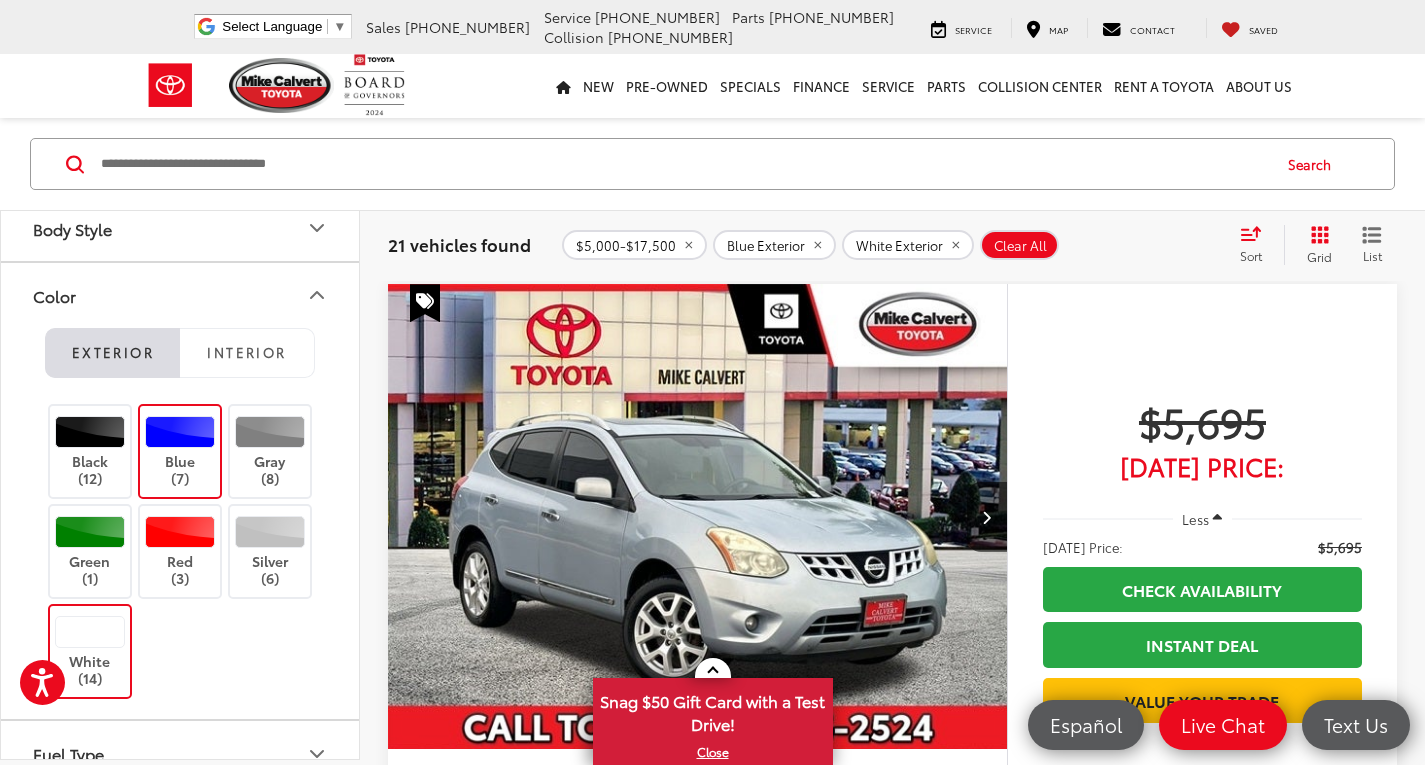 click at bounding box center [90, 632] 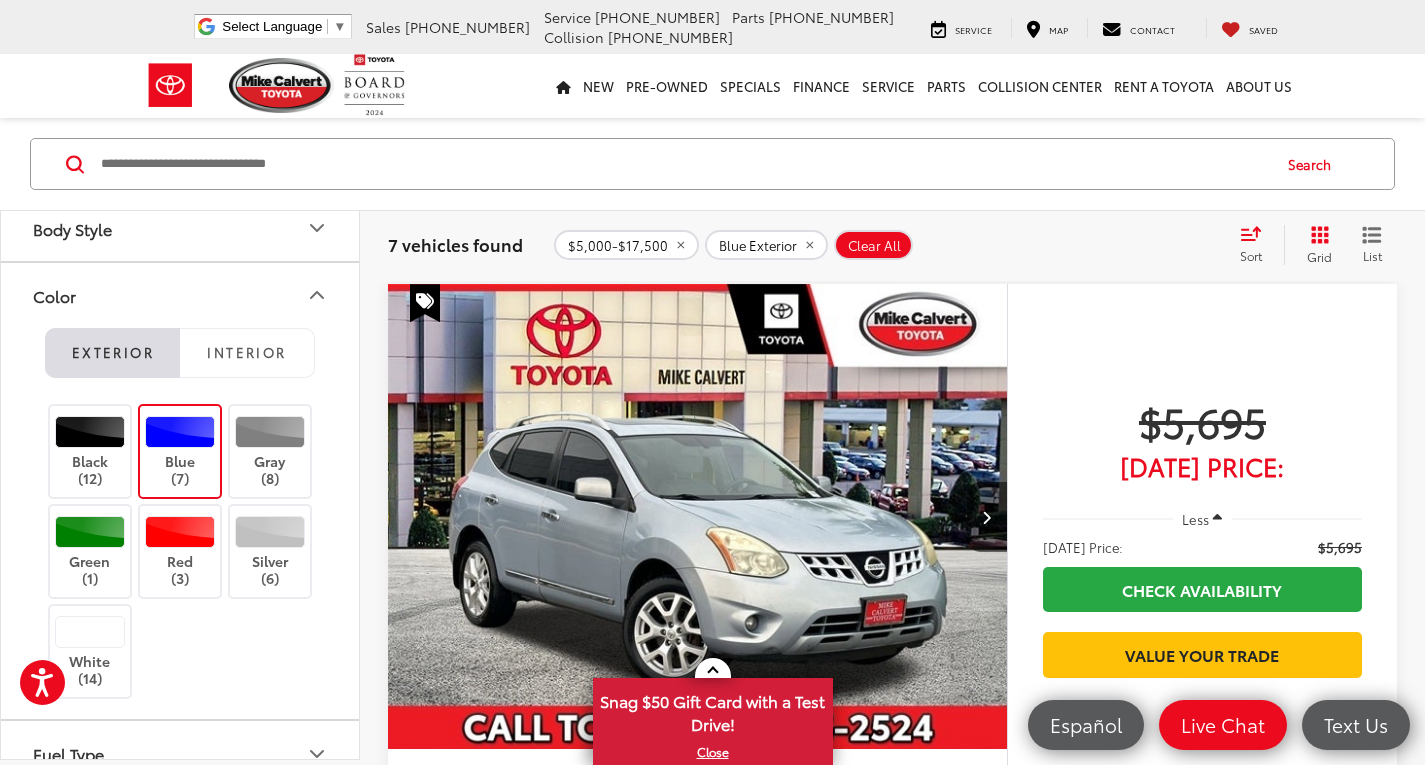 click on "Blue   (7)" at bounding box center [180, 451] 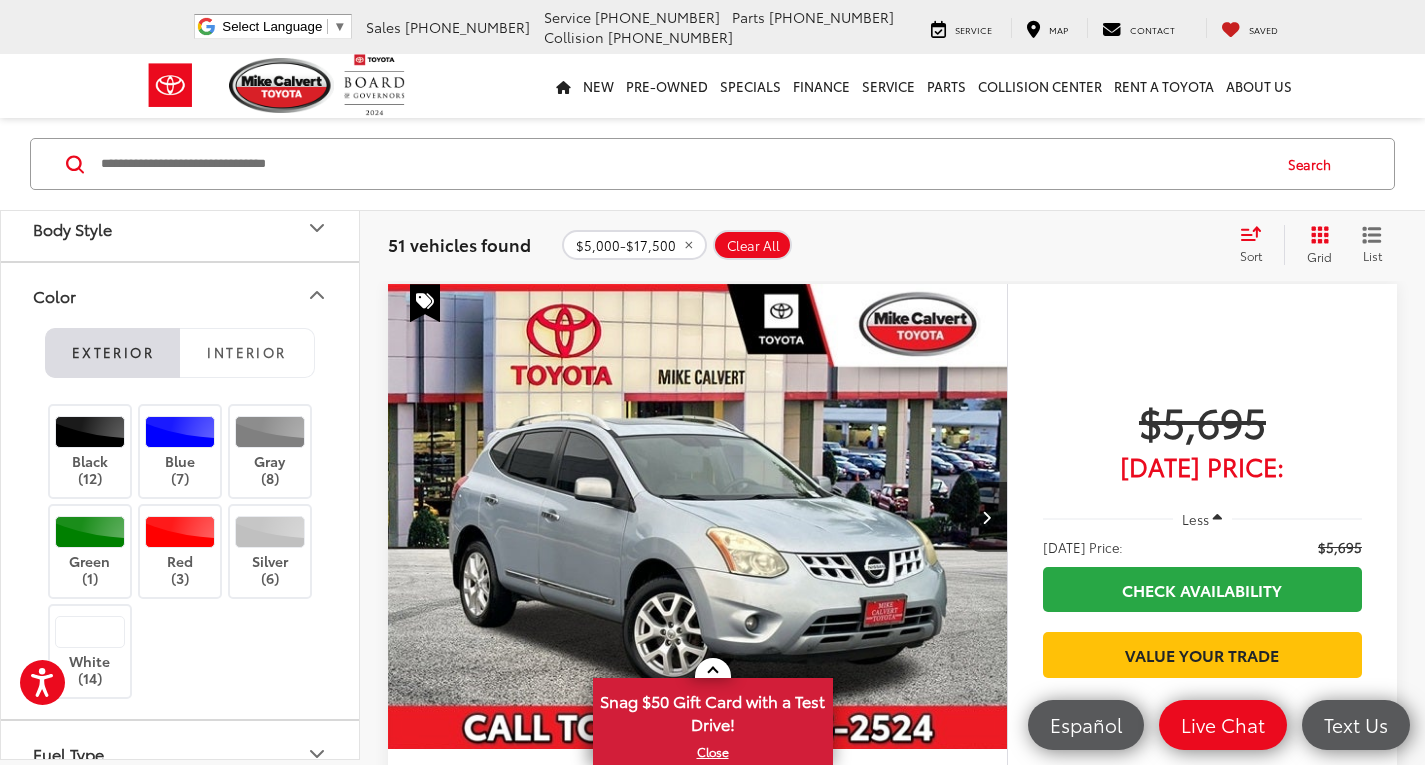 click 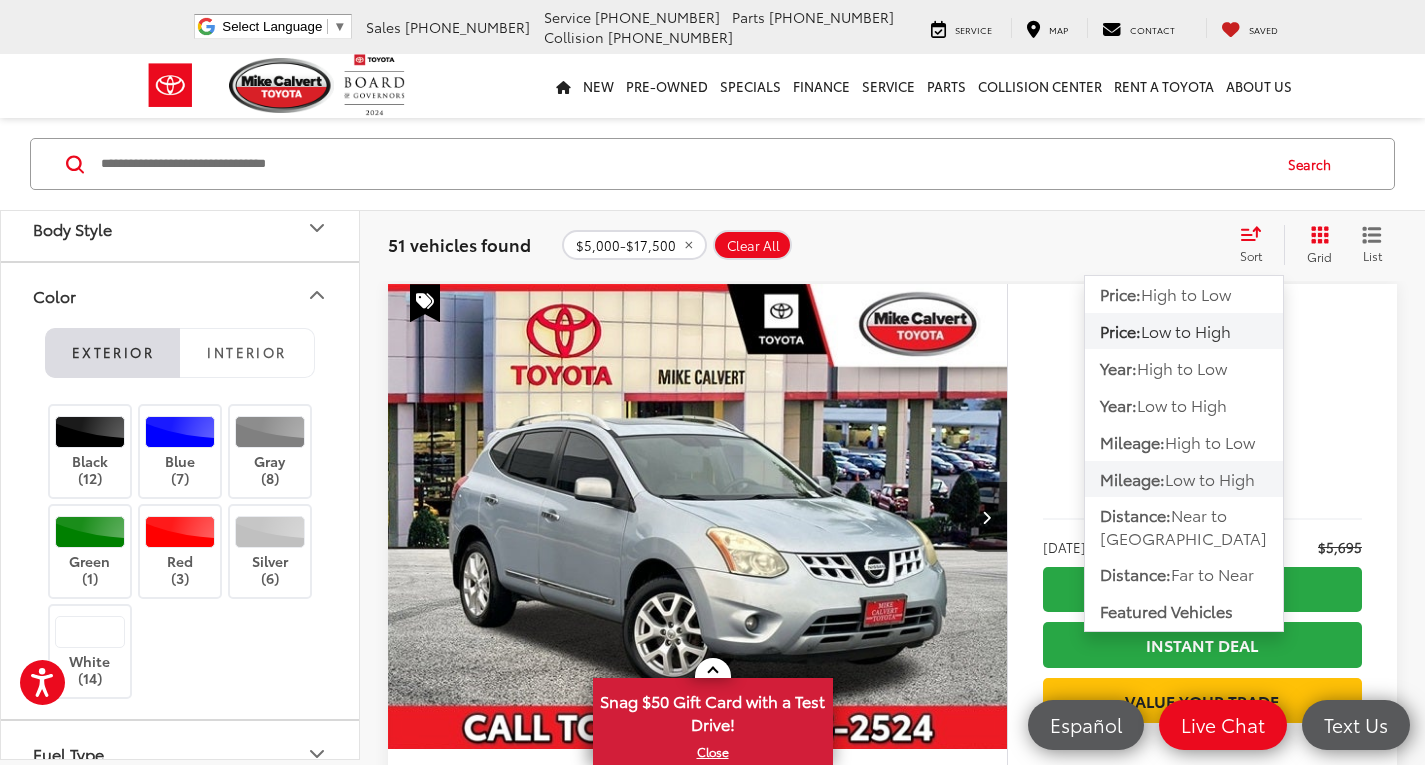 click on "Low to High" at bounding box center (1210, 478) 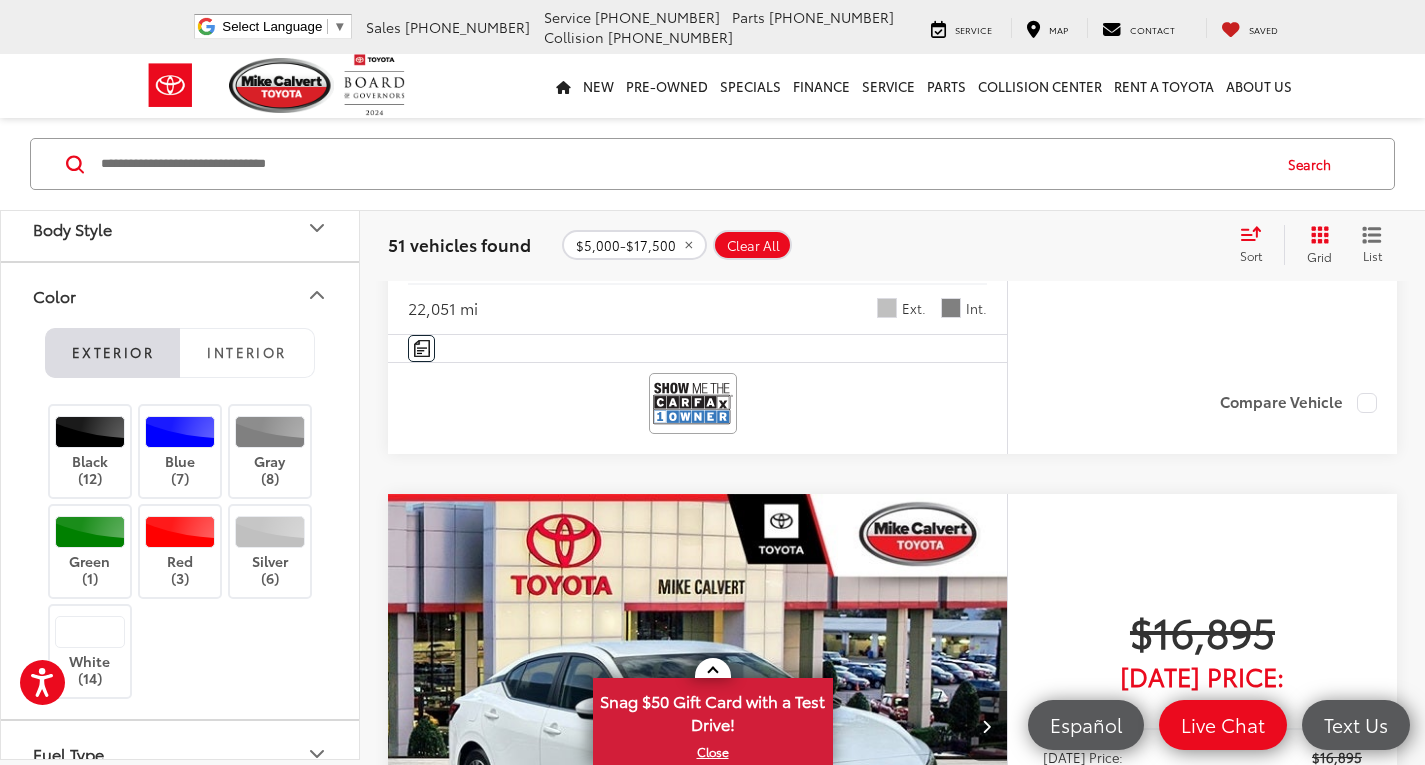 scroll, scrollTop: 500, scrollLeft: 0, axis: vertical 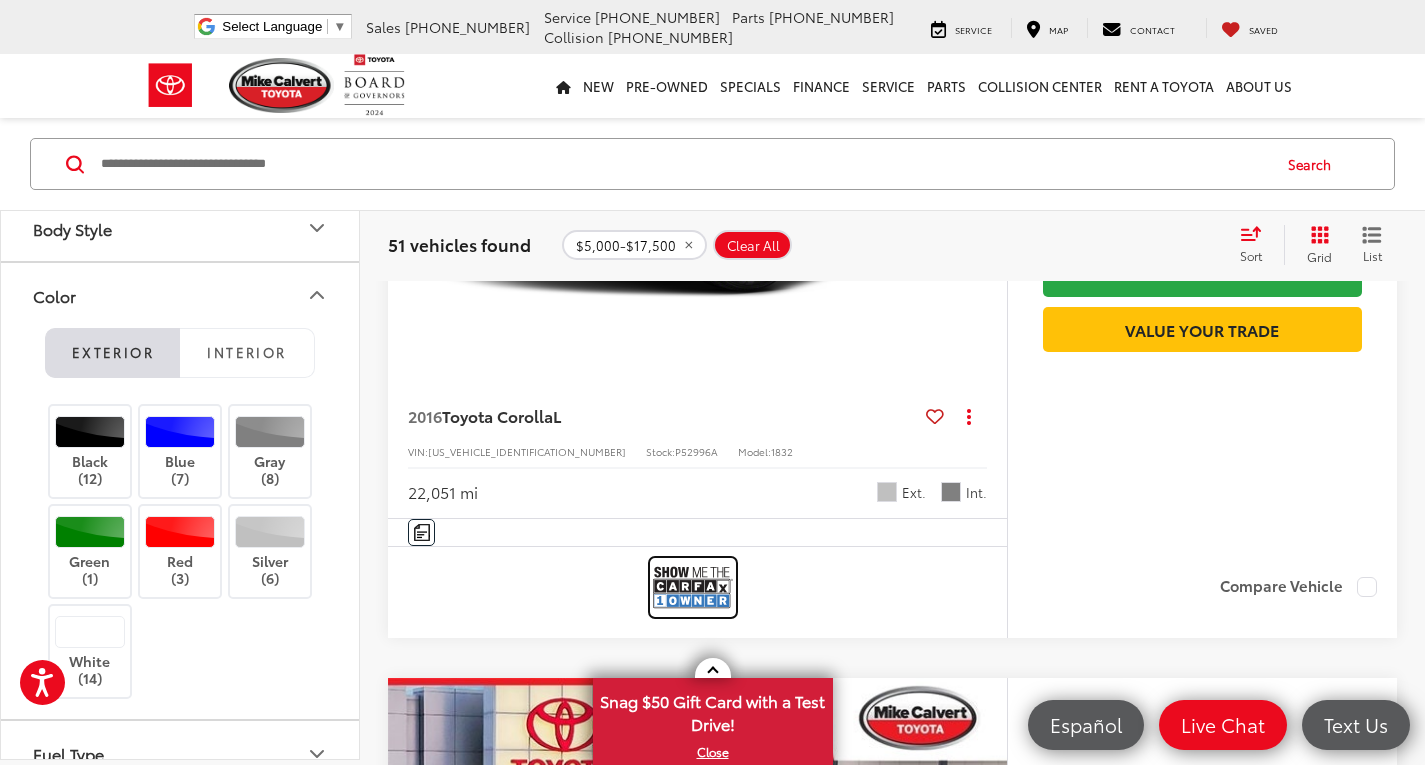 click at bounding box center (693, 587) 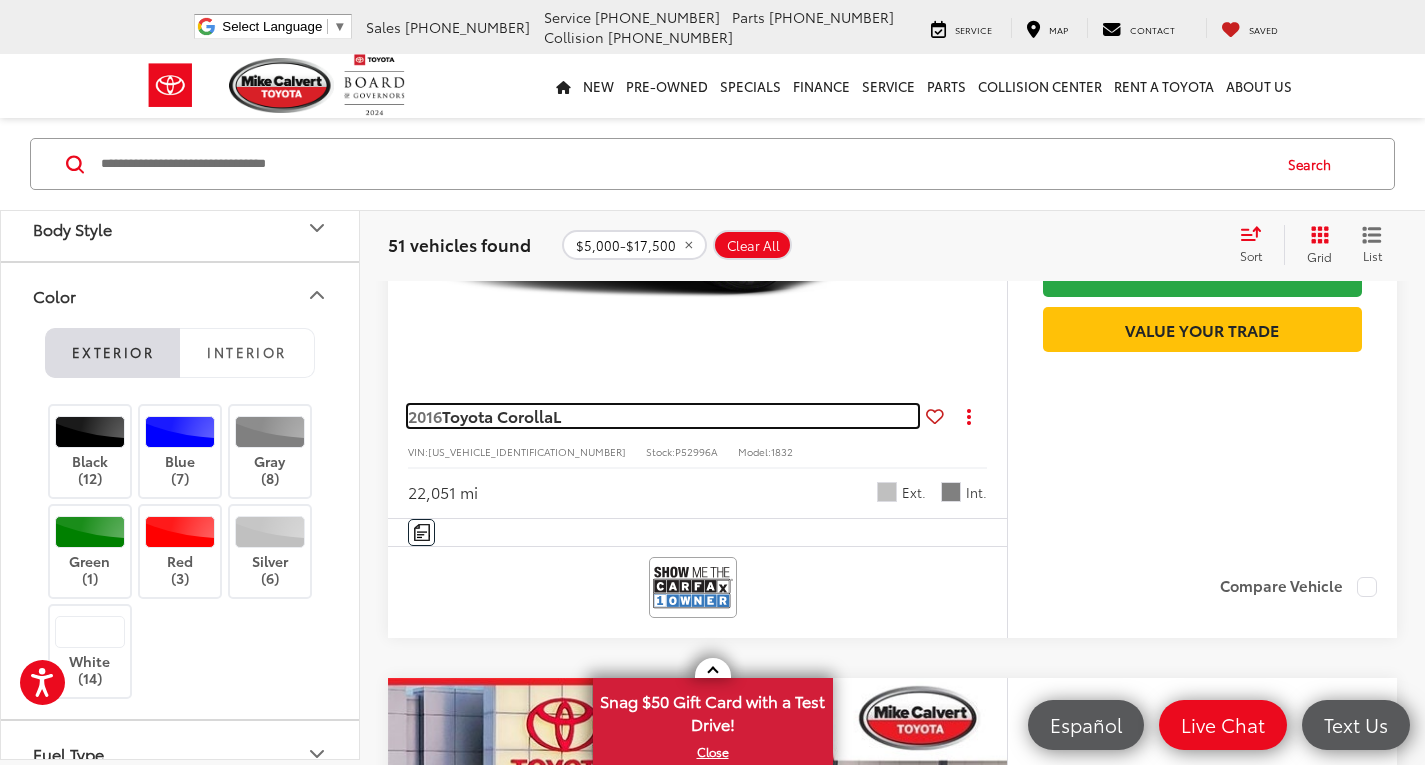 click on "Toyota Corolla" at bounding box center [497, 415] 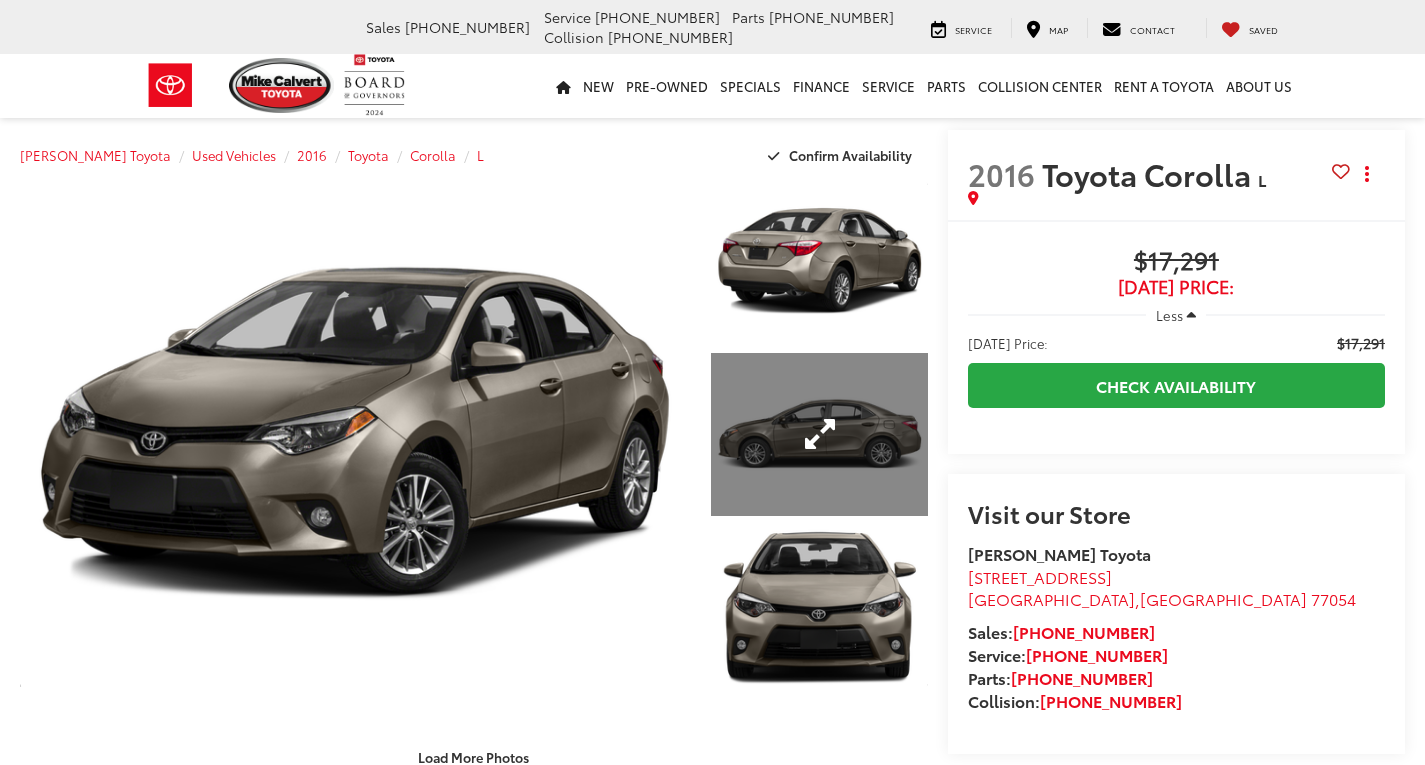 scroll, scrollTop: 0, scrollLeft: 0, axis: both 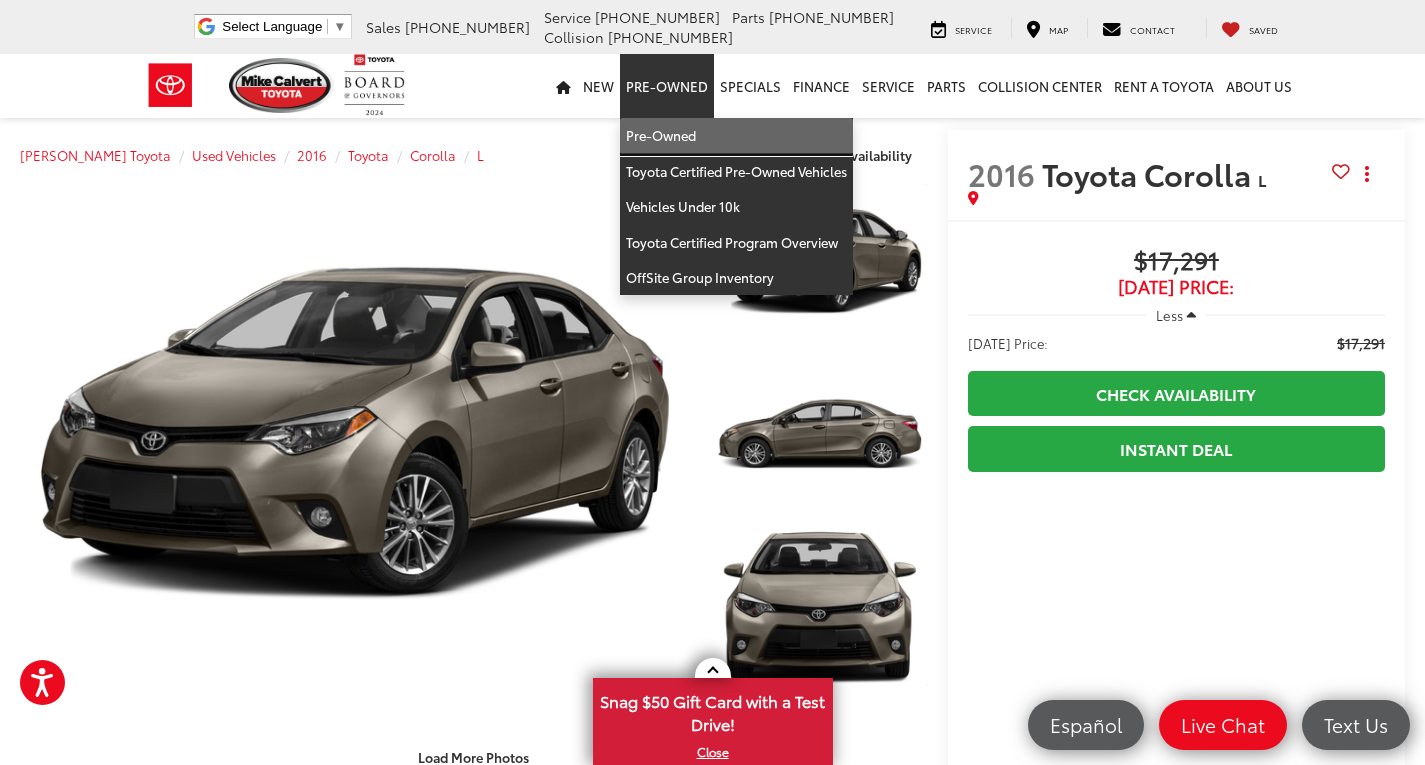 click on "Pre-Owned" at bounding box center [736, 136] 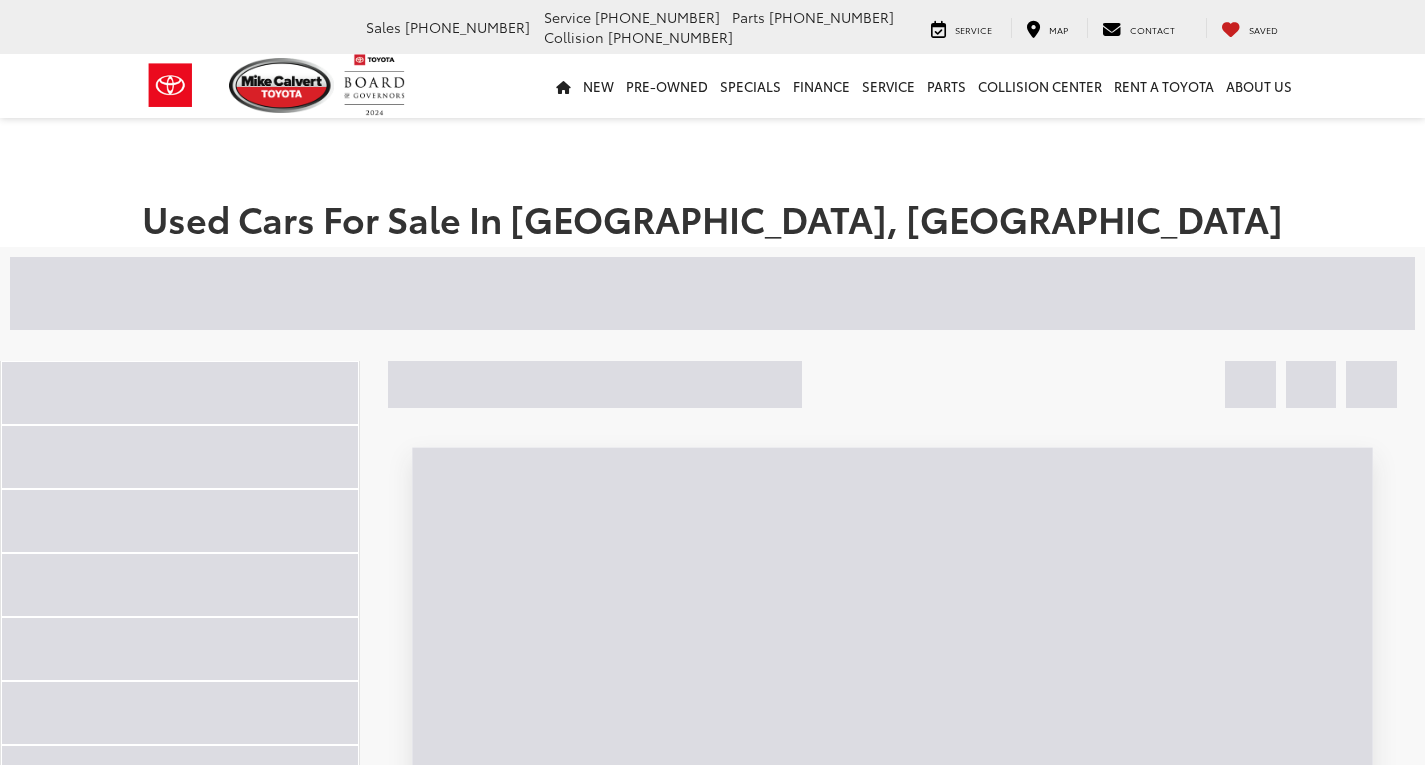 scroll, scrollTop: 0, scrollLeft: 0, axis: both 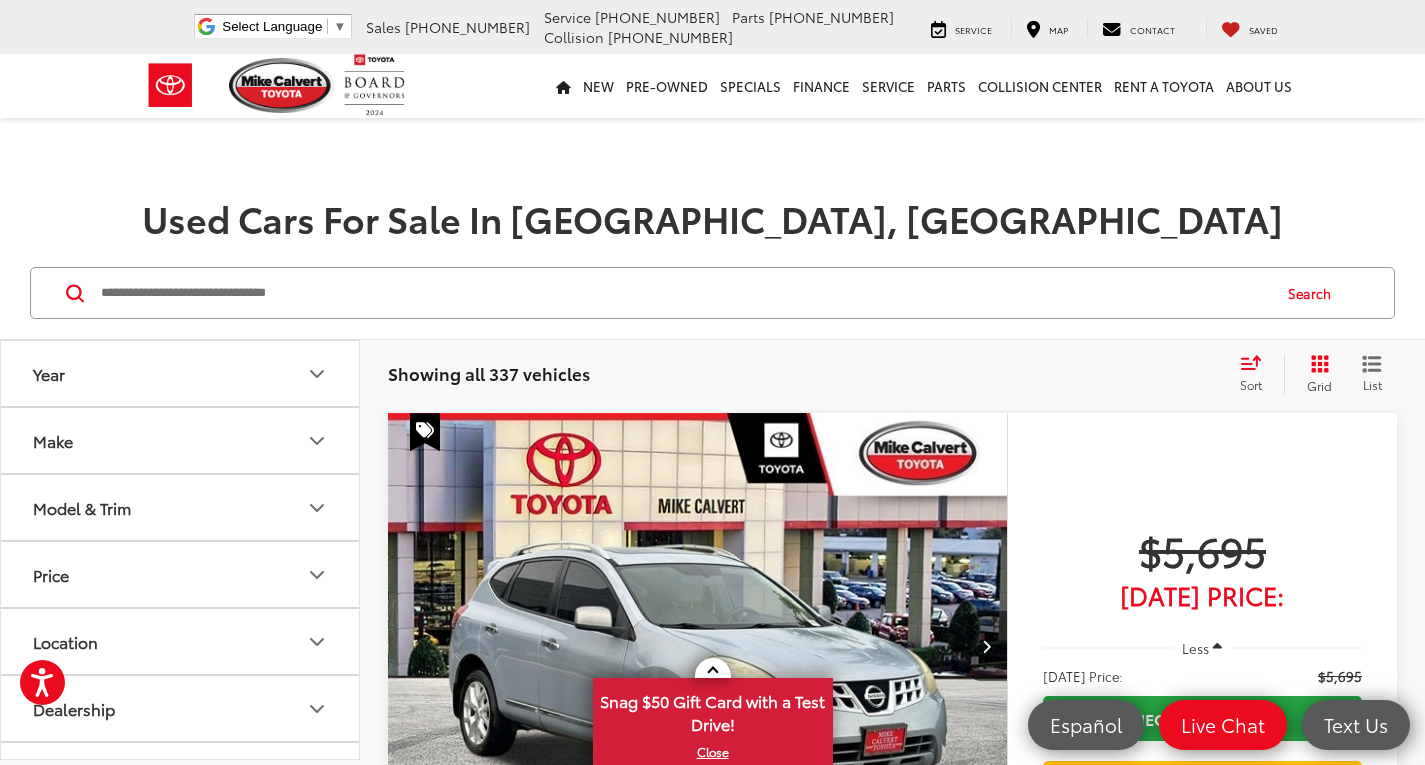 click at bounding box center (684, 293) 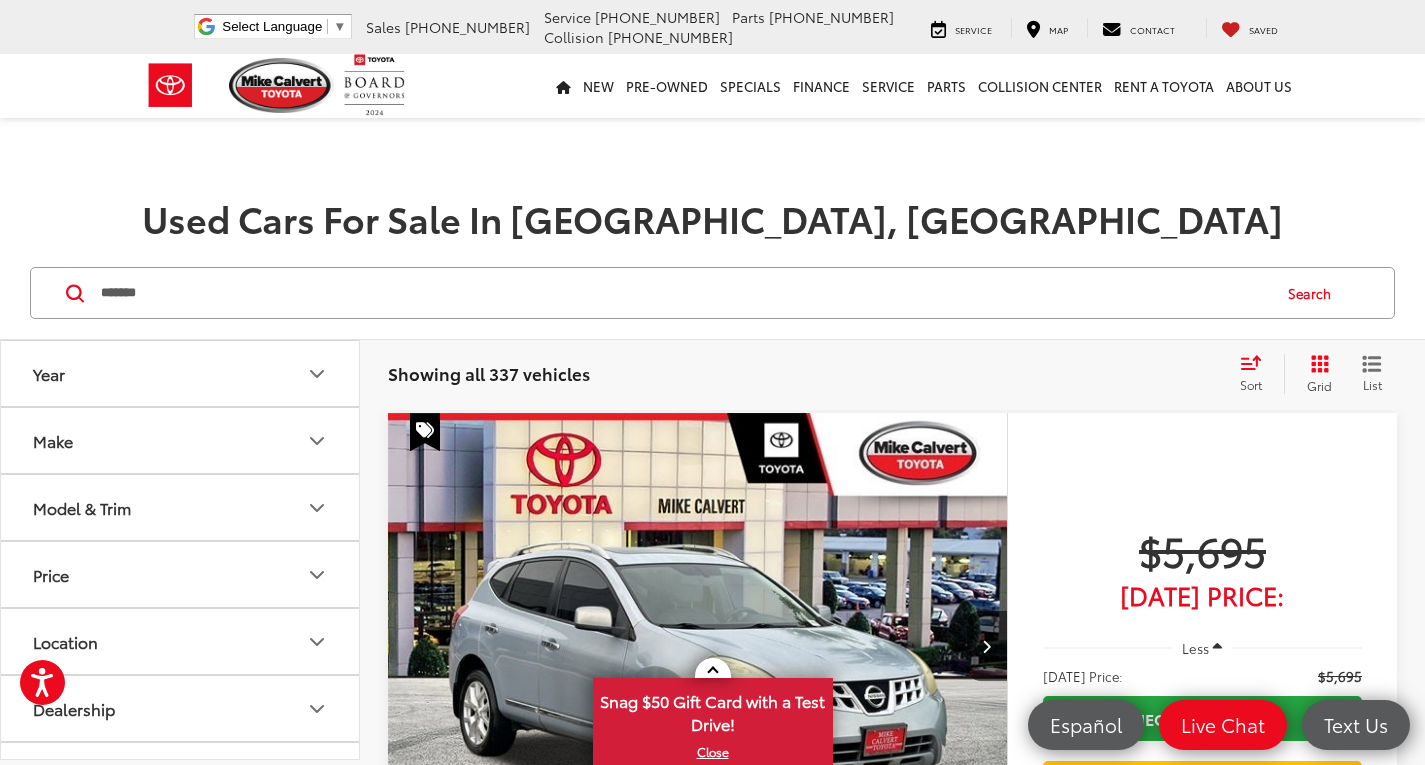 type on "*******" 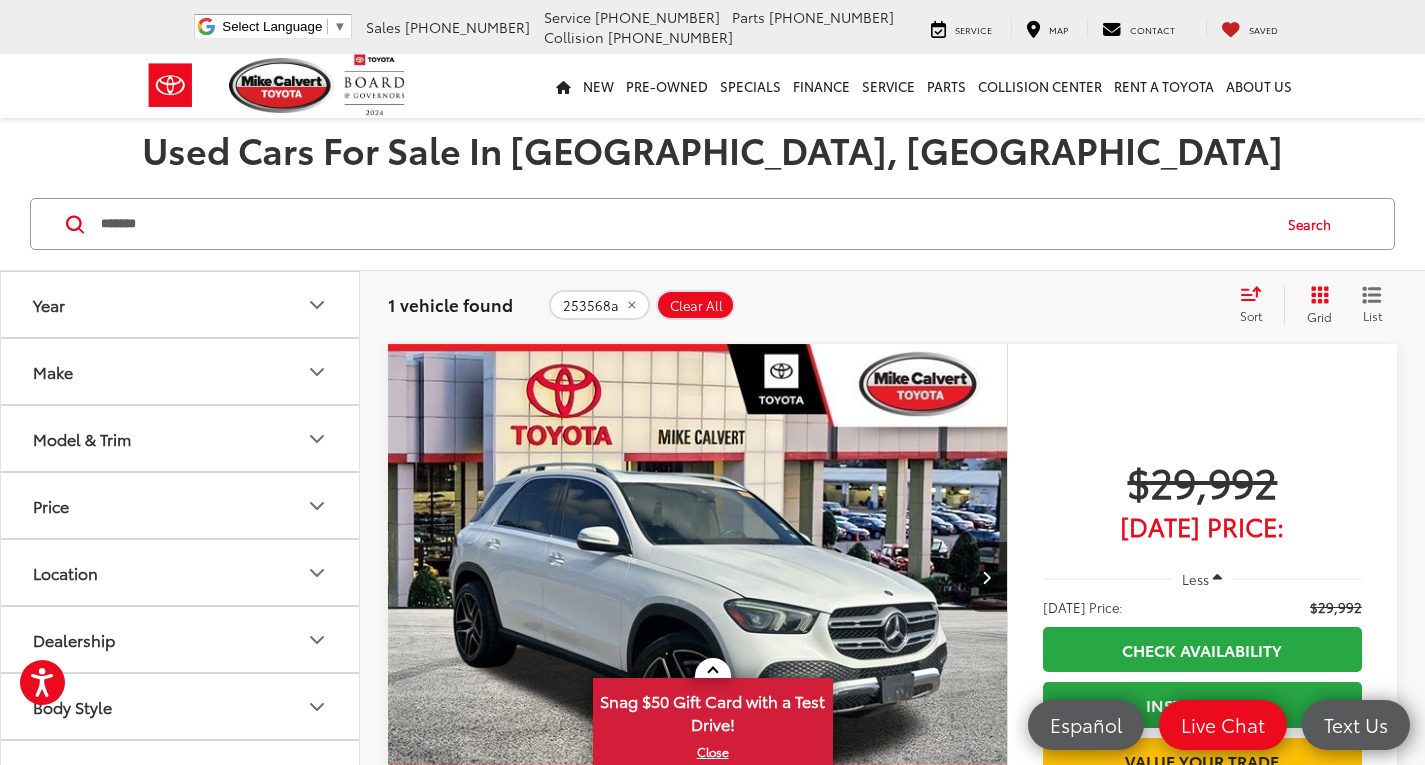 scroll, scrollTop: 200, scrollLeft: 0, axis: vertical 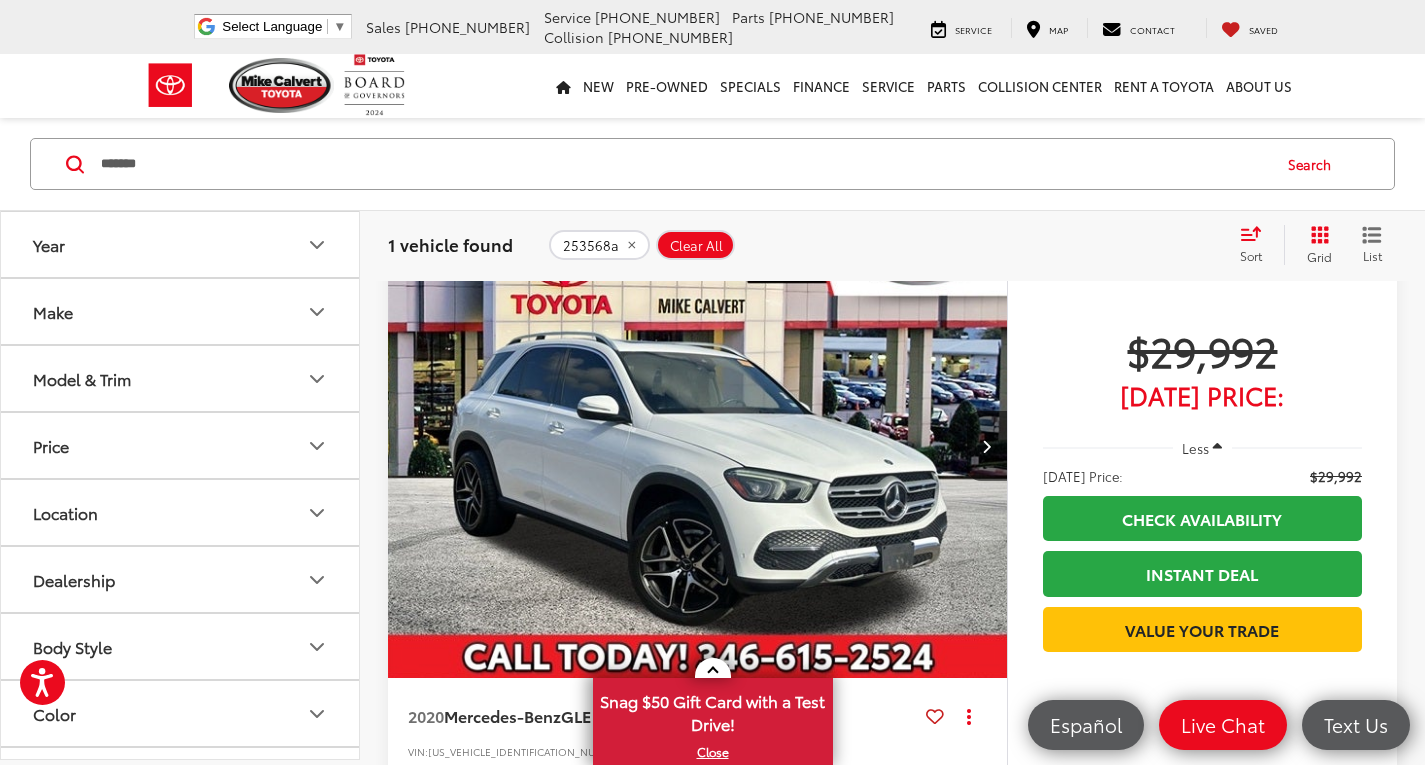click at bounding box center [698, 446] 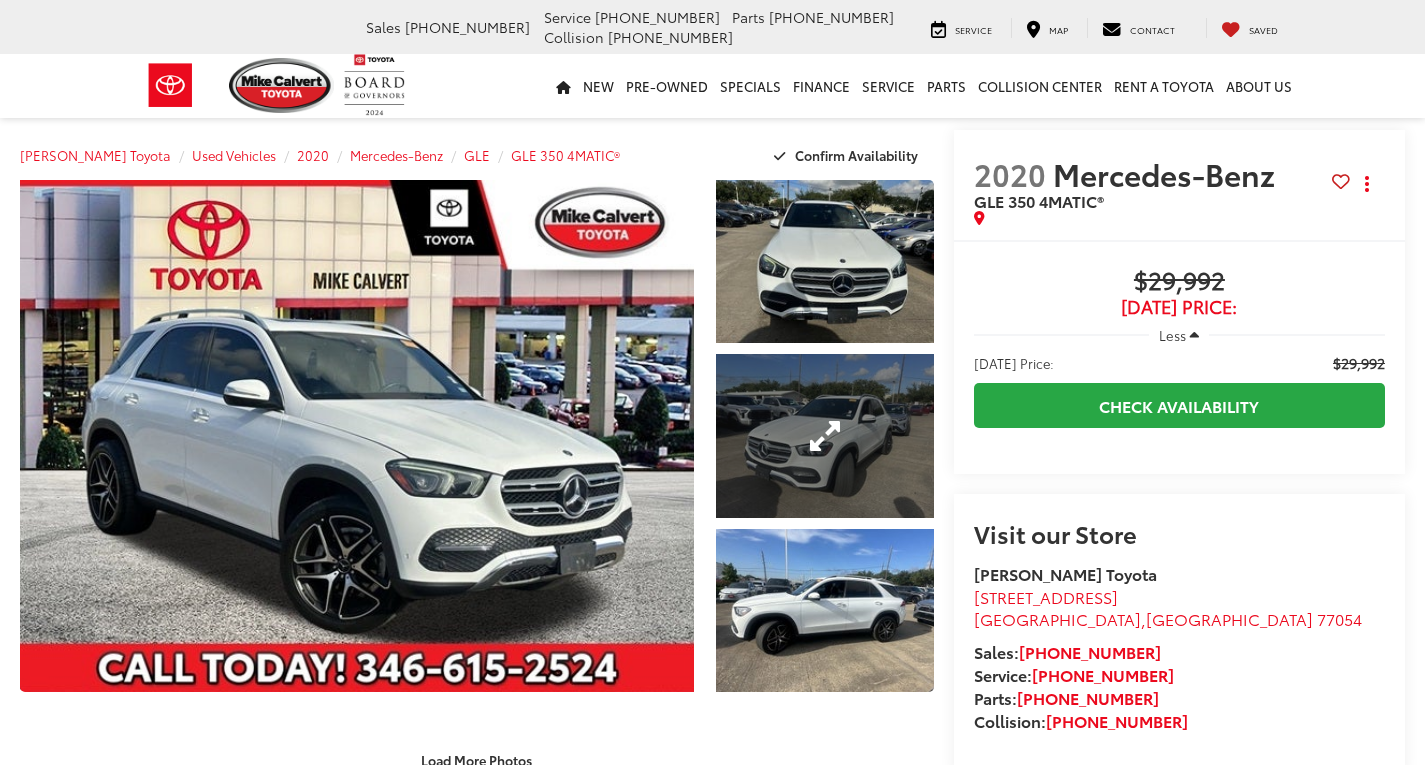 scroll, scrollTop: 0, scrollLeft: 0, axis: both 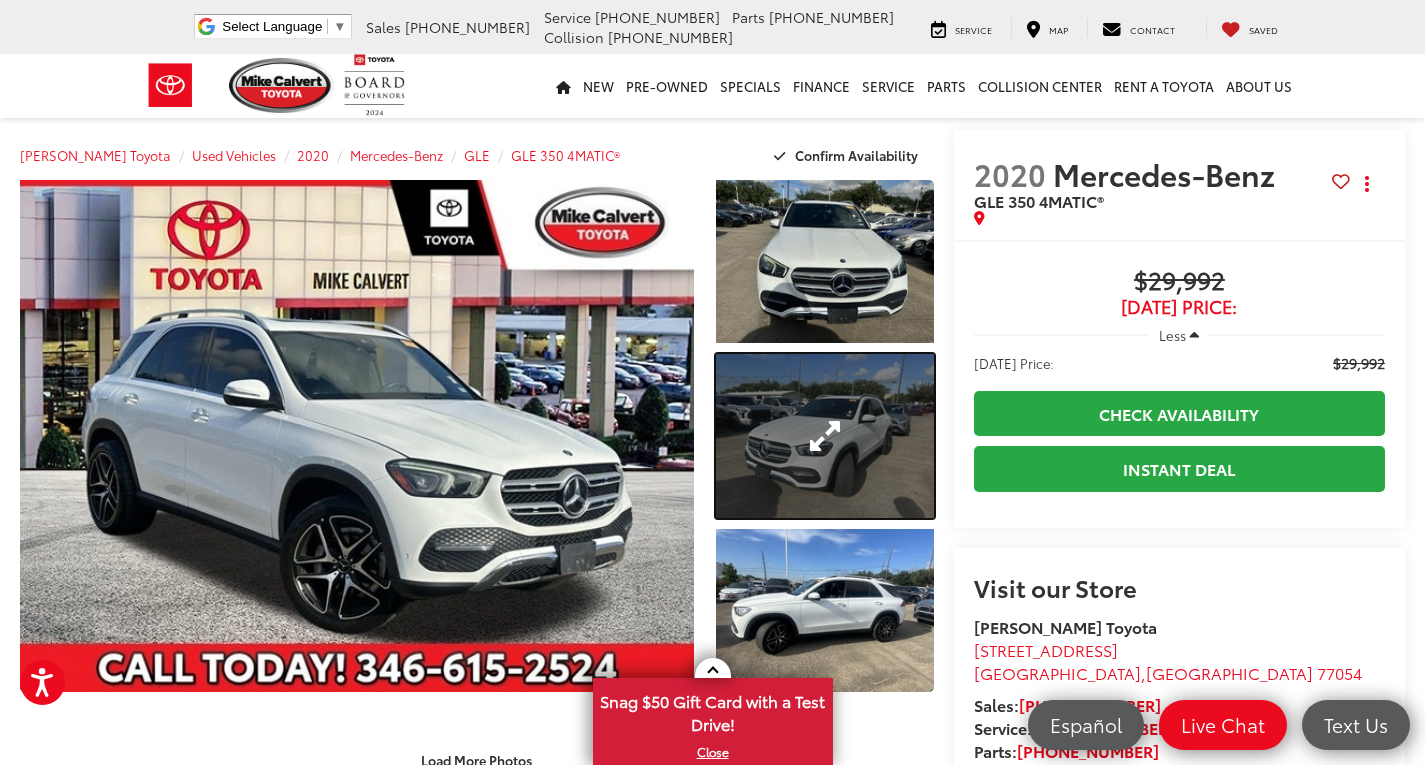 click at bounding box center [825, 435] 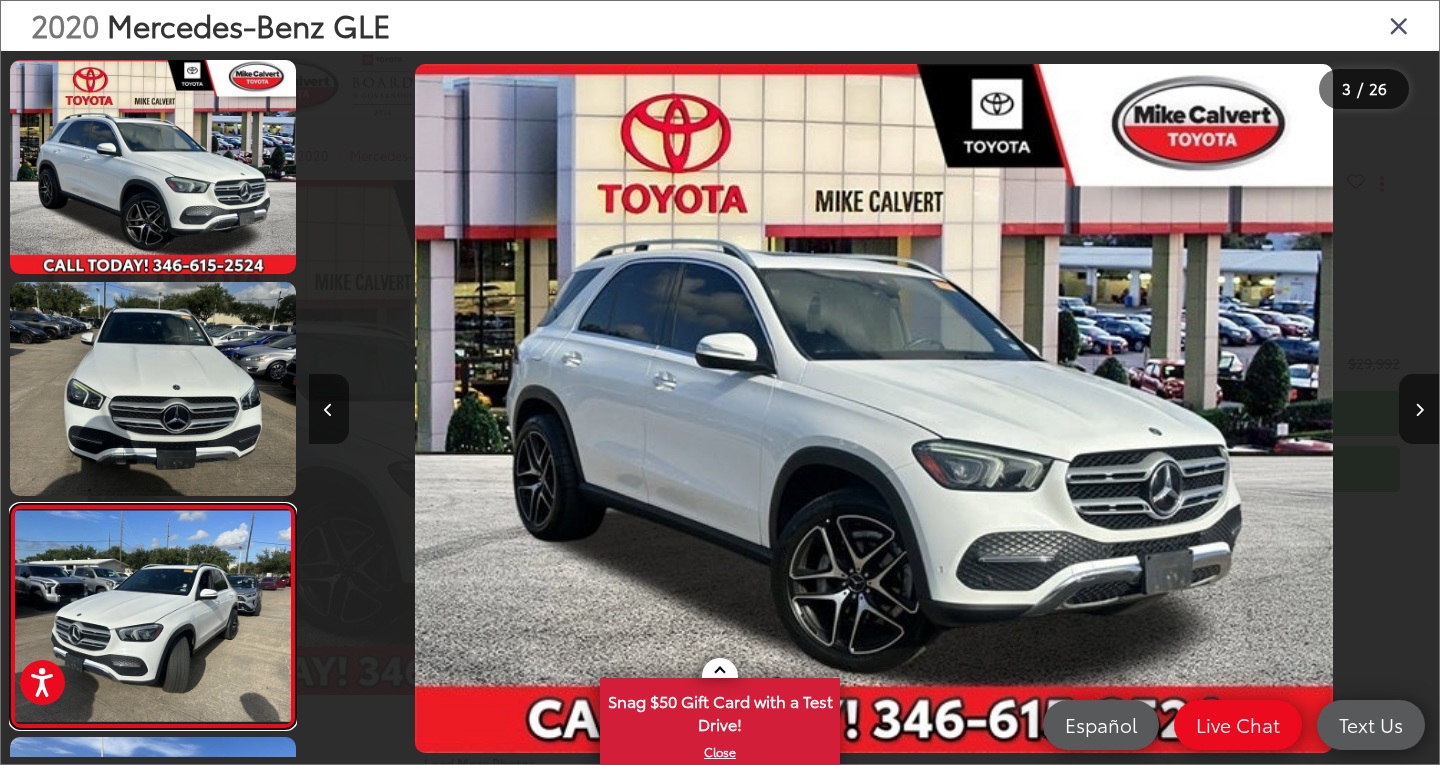 scroll, scrollTop: 0, scrollLeft: 167, axis: horizontal 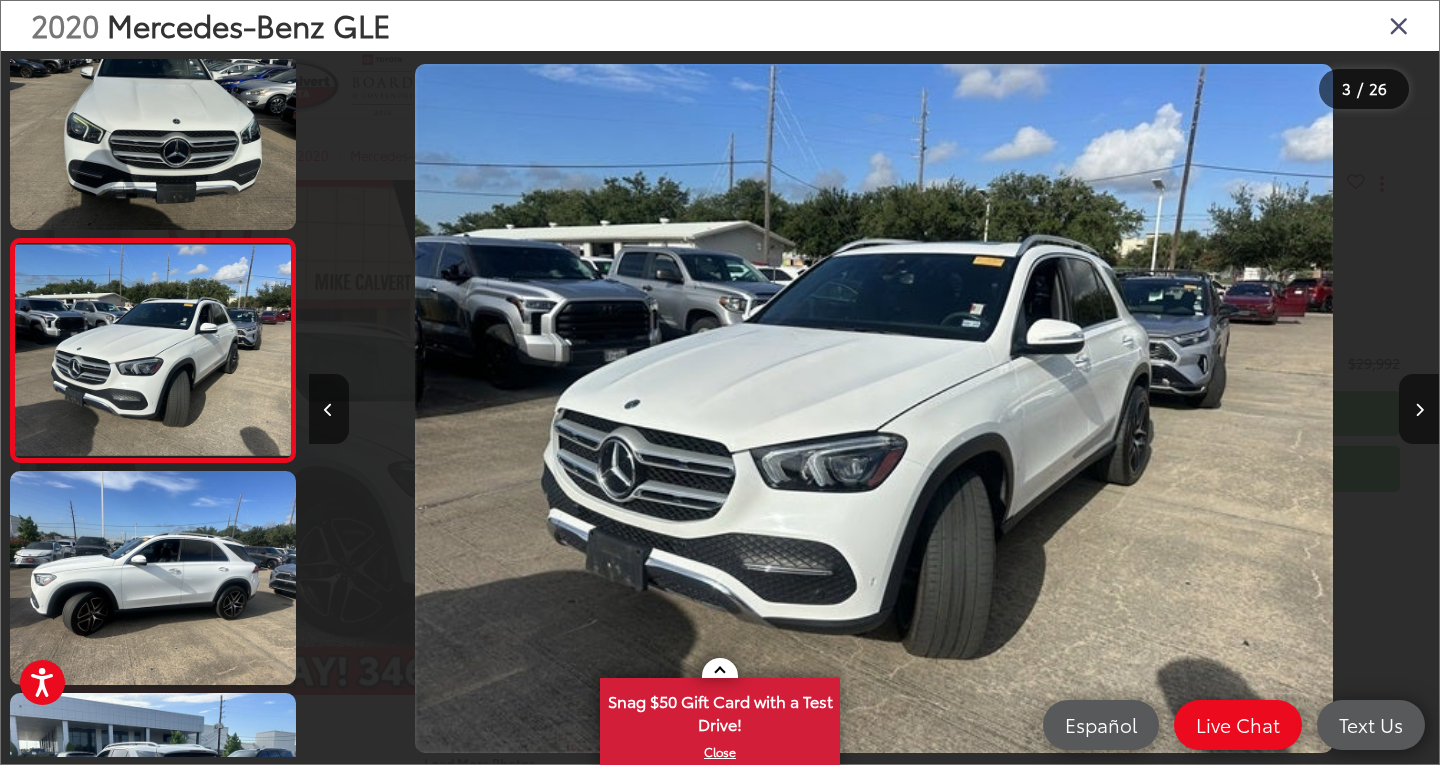 click at bounding box center [1399, 25] 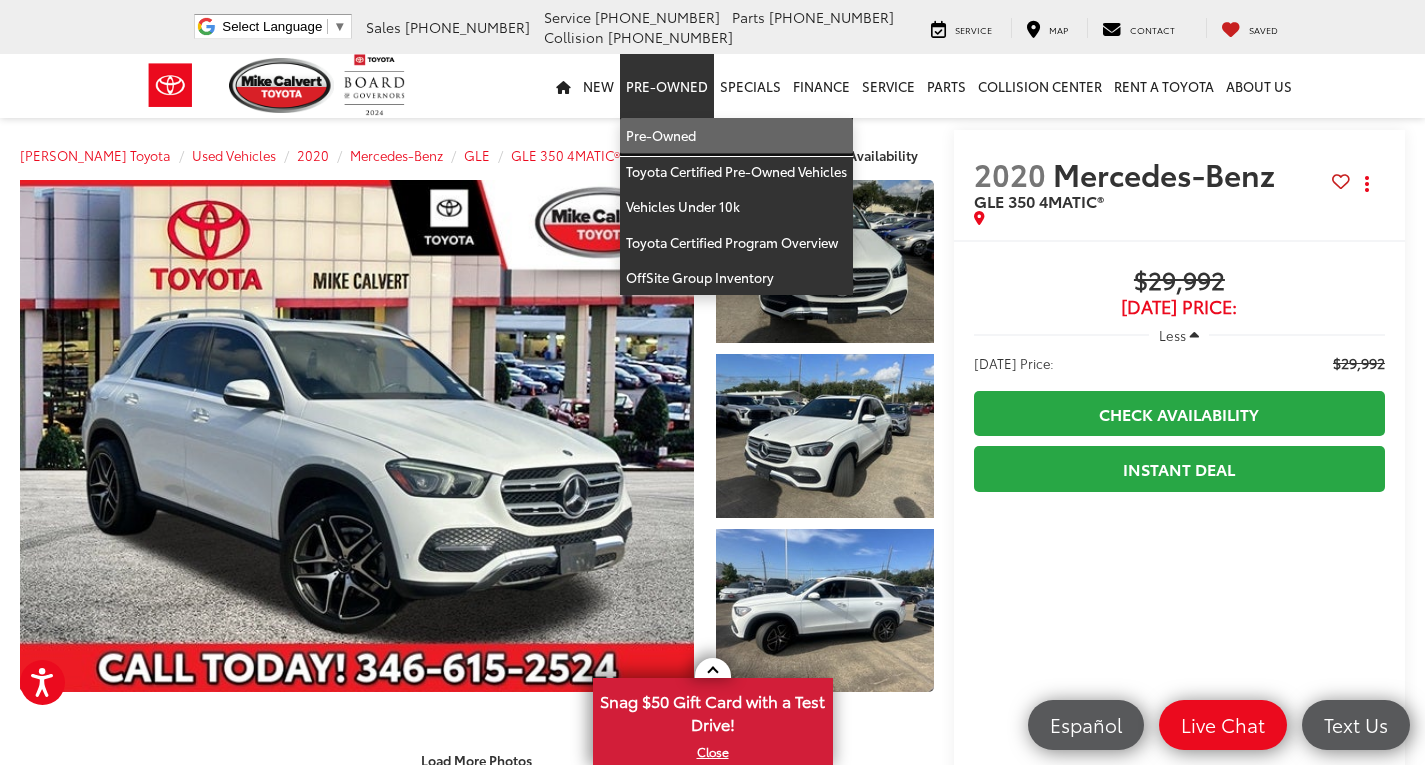 click on "Pre-Owned" at bounding box center [736, 136] 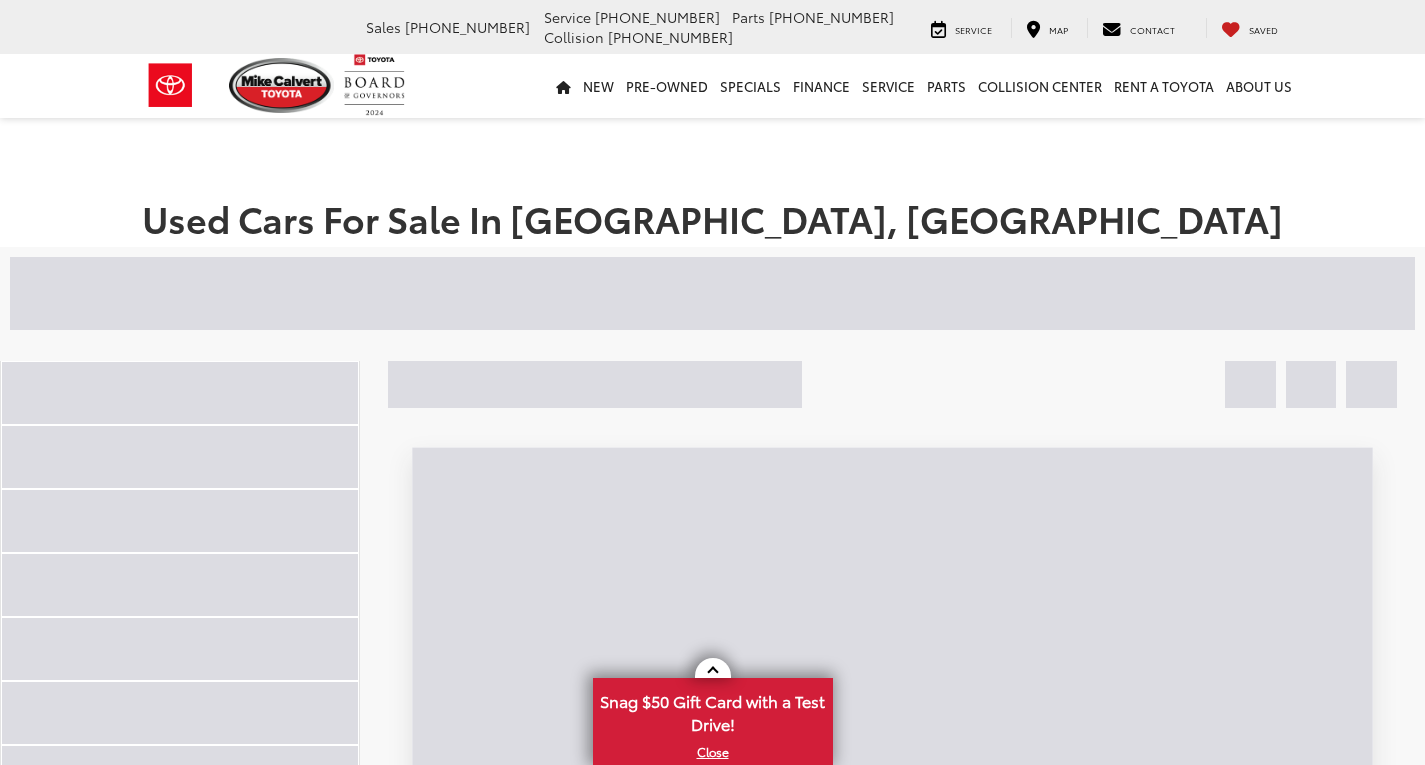 scroll, scrollTop: 0, scrollLeft: 0, axis: both 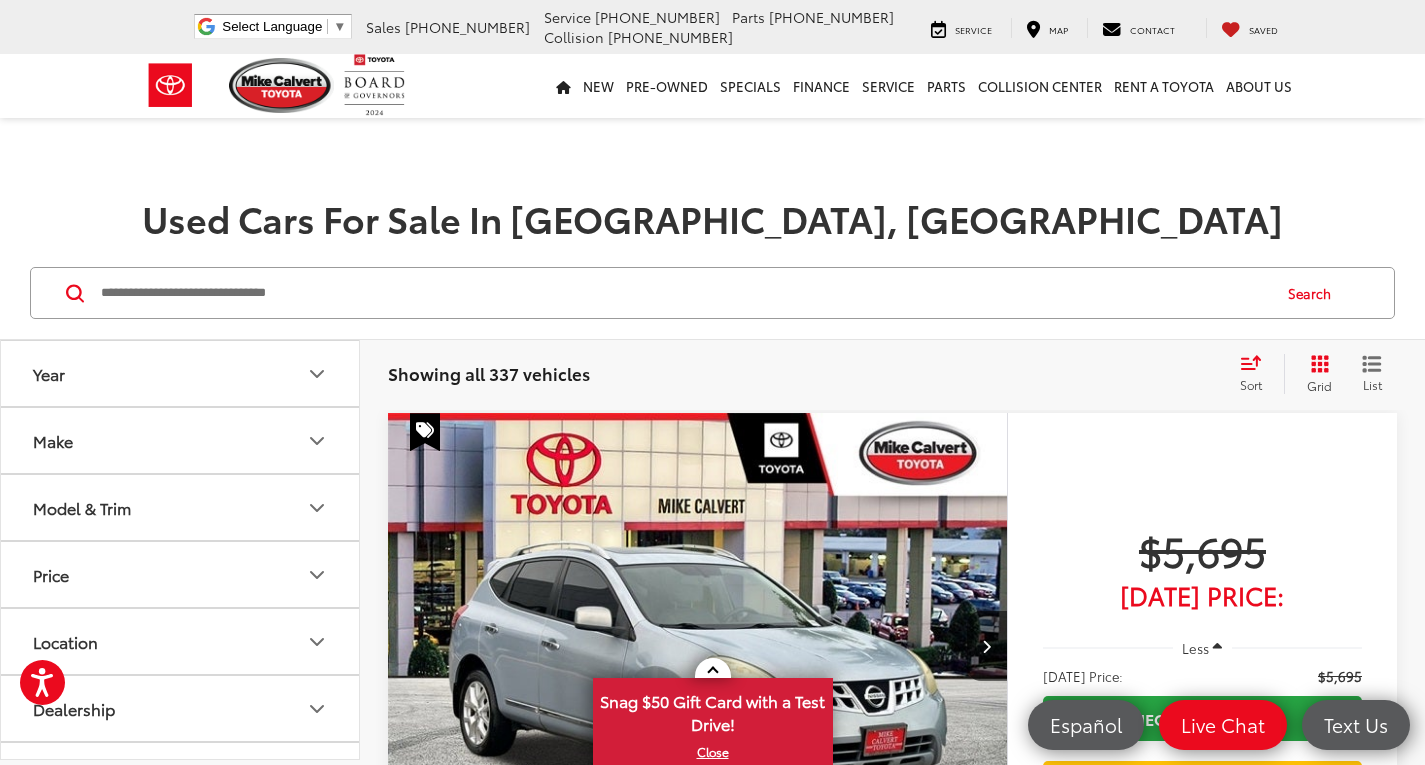 click on "Make" at bounding box center (181, 440) 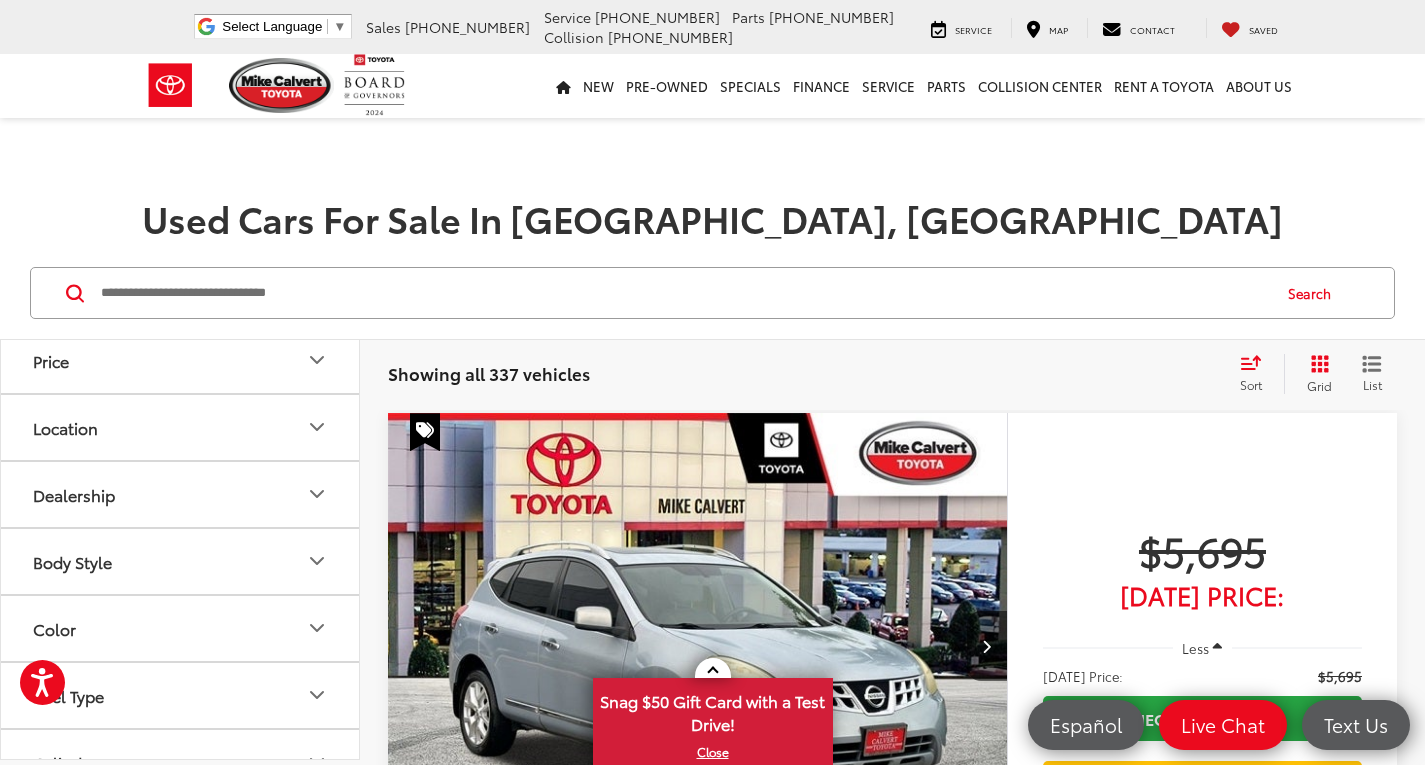 scroll, scrollTop: 800, scrollLeft: 0, axis: vertical 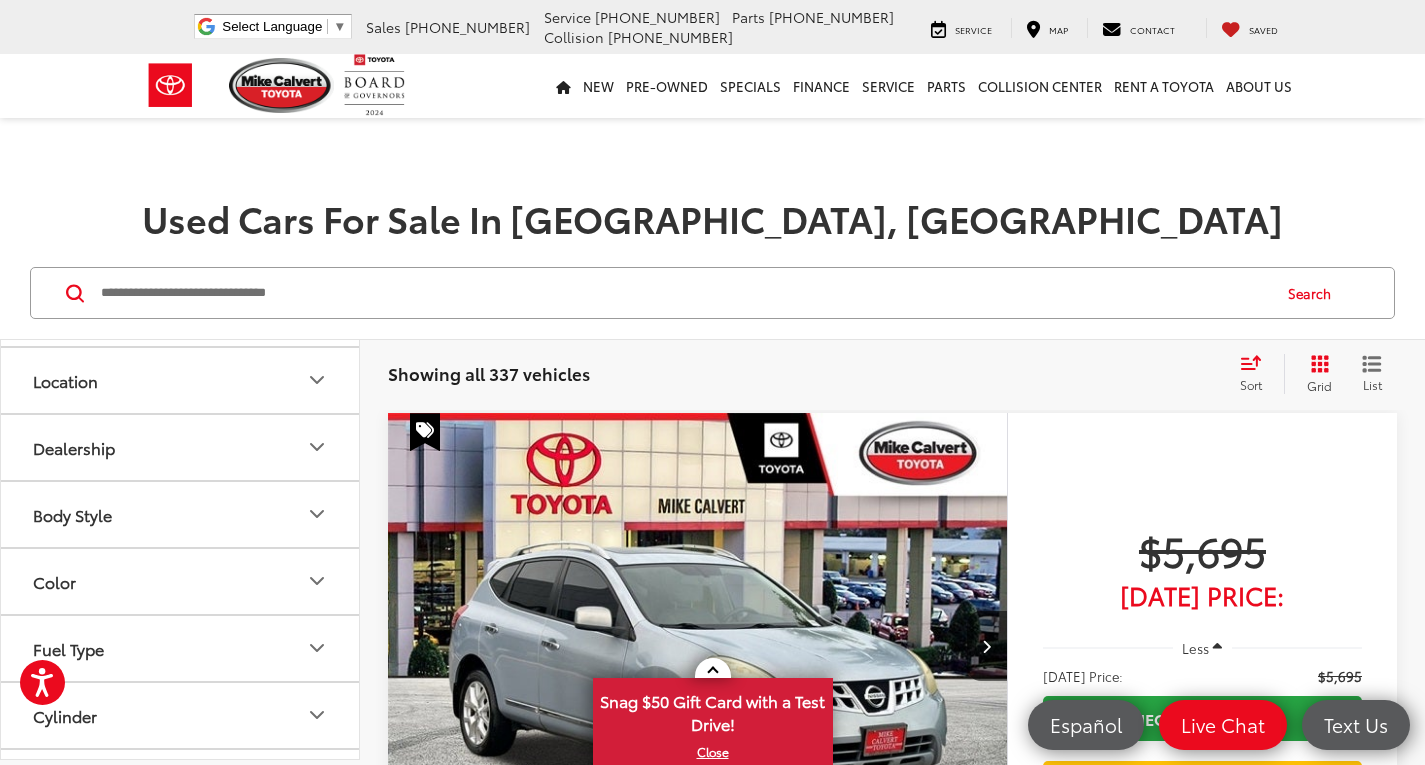 click at bounding box center [90, 145] 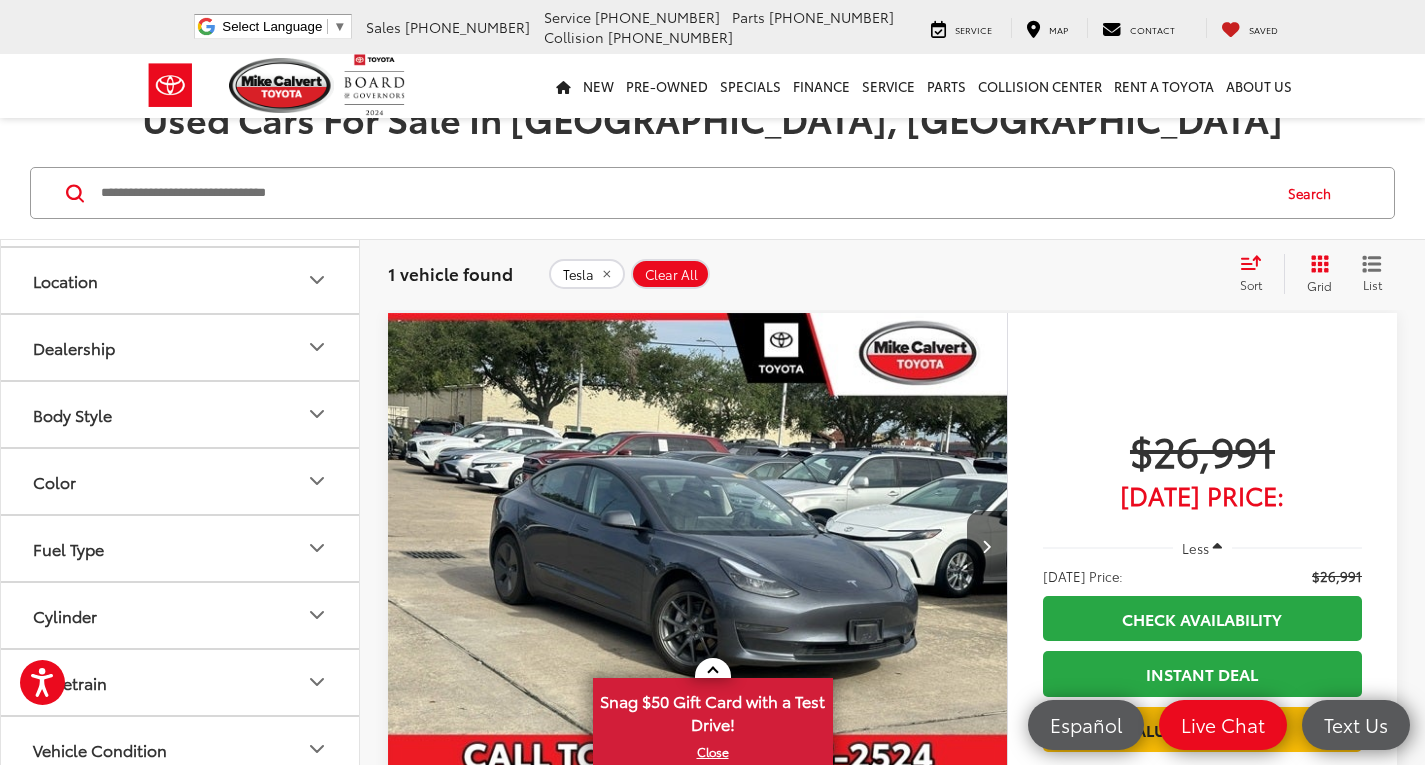 scroll, scrollTop: 200, scrollLeft: 0, axis: vertical 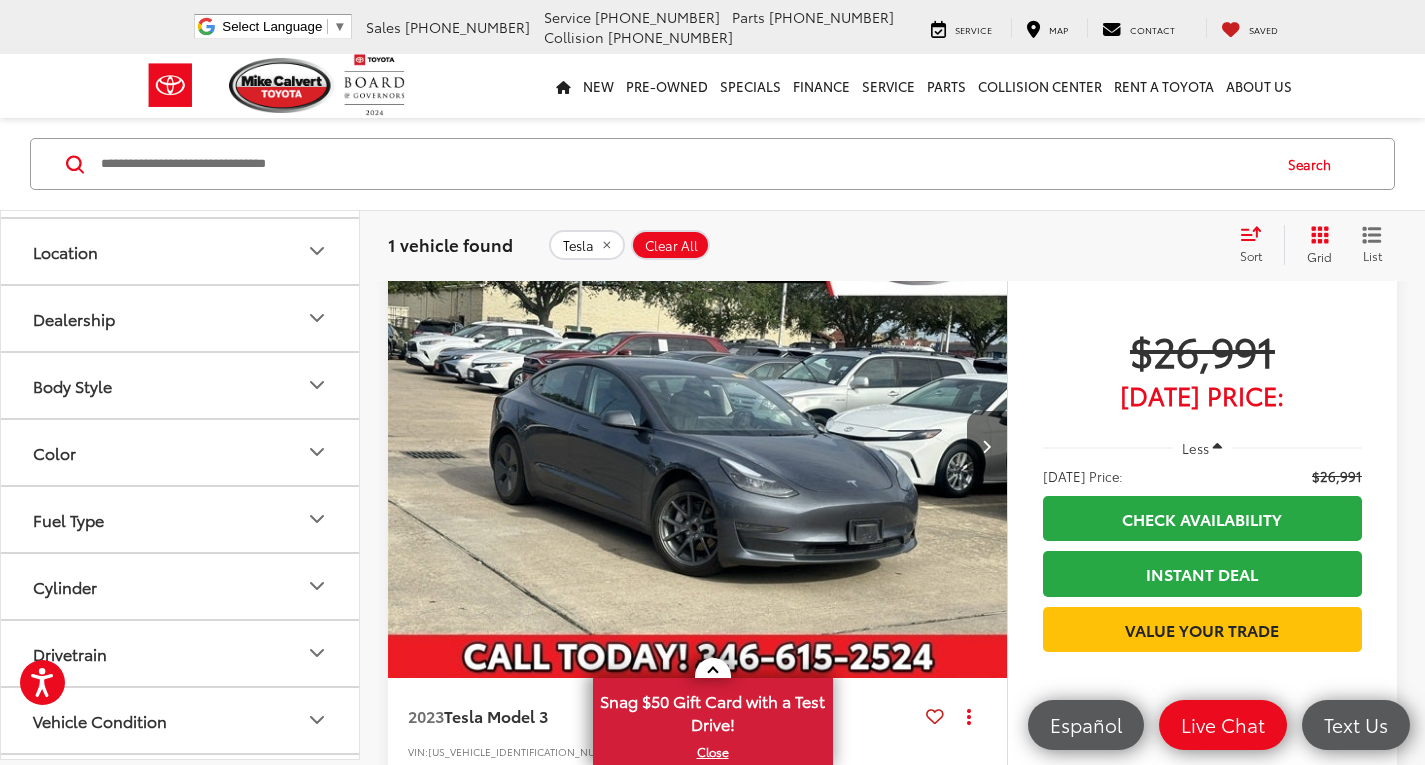 click at bounding box center [698, 446] 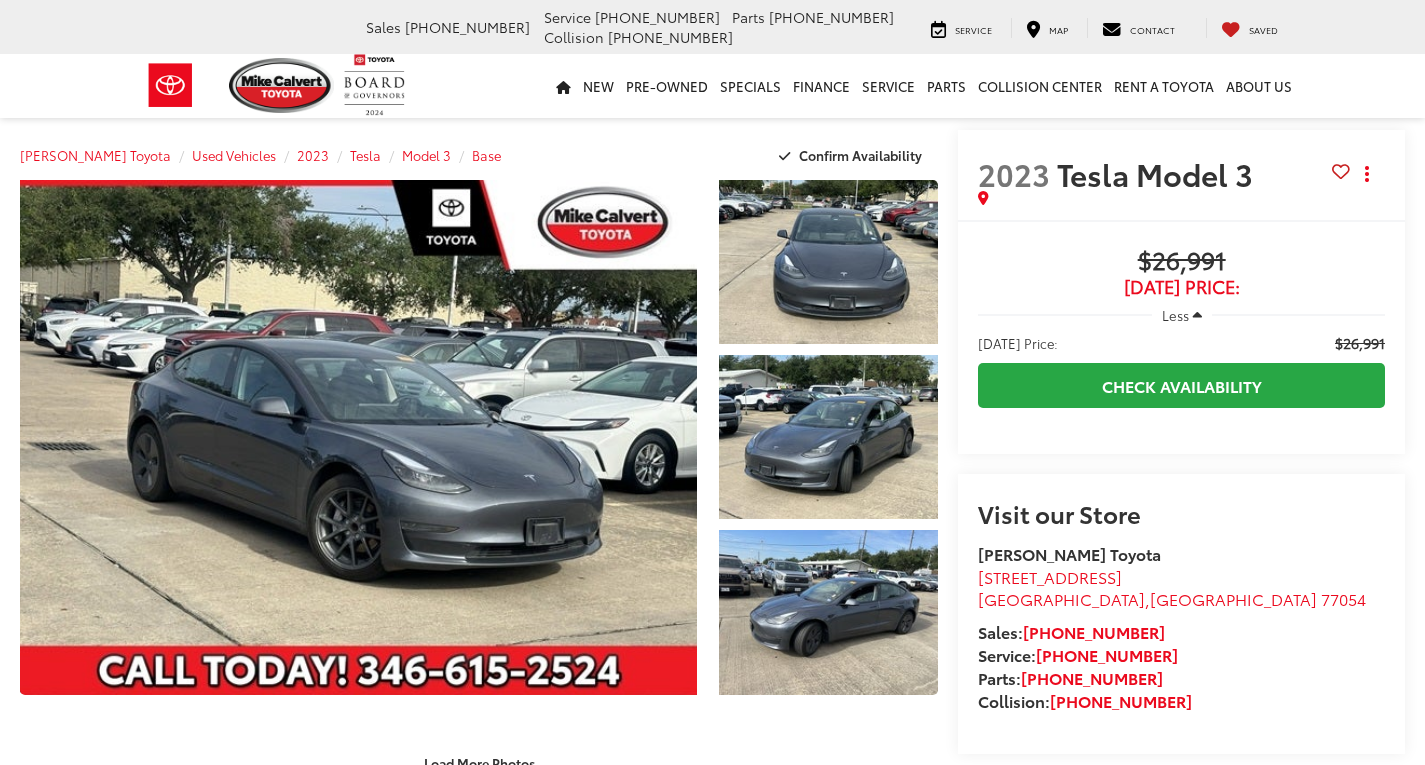 scroll, scrollTop: 0, scrollLeft: 0, axis: both 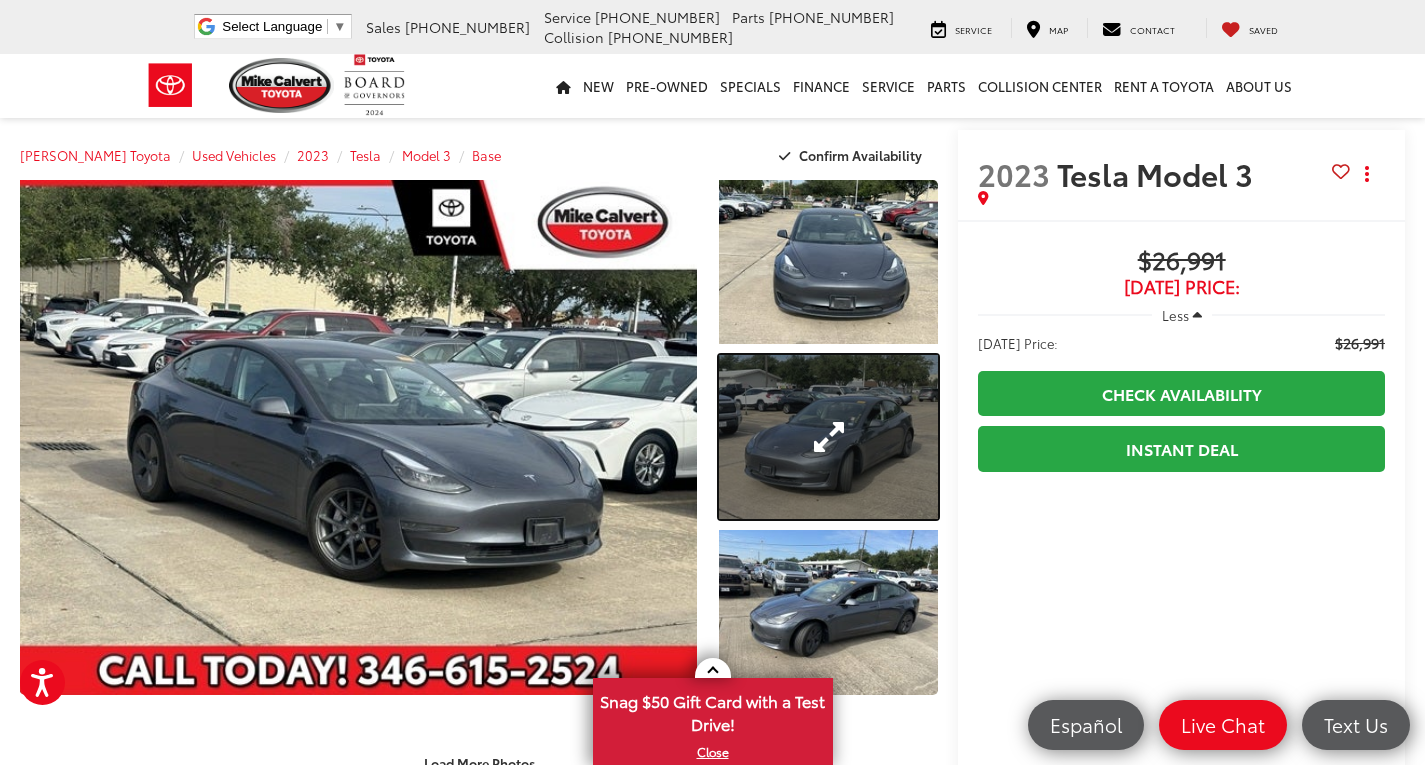 click at bounding box center [828, 437] 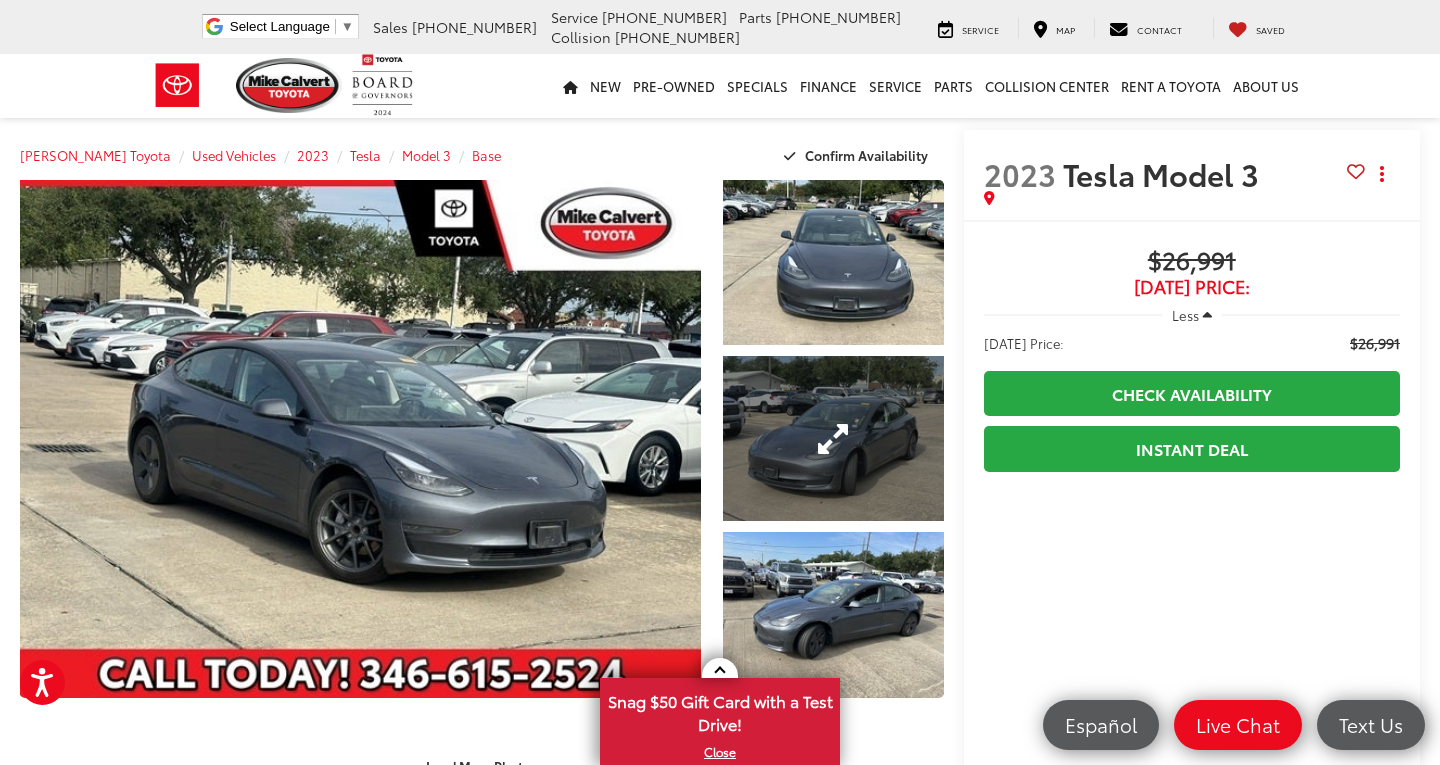 scroll, scrollTop: 0, scrollLeft: 168, axis: horizontal 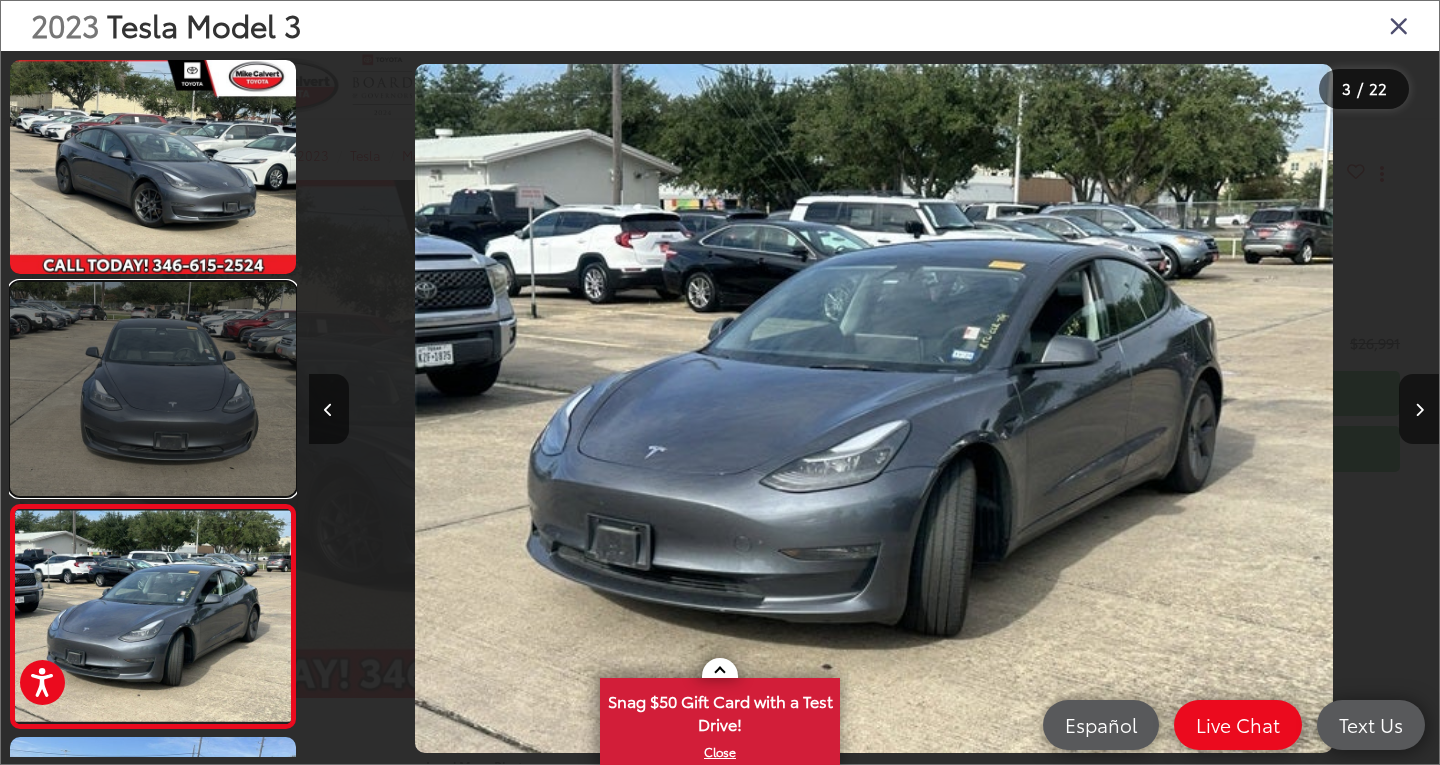 click at bounding box center (153, 389) 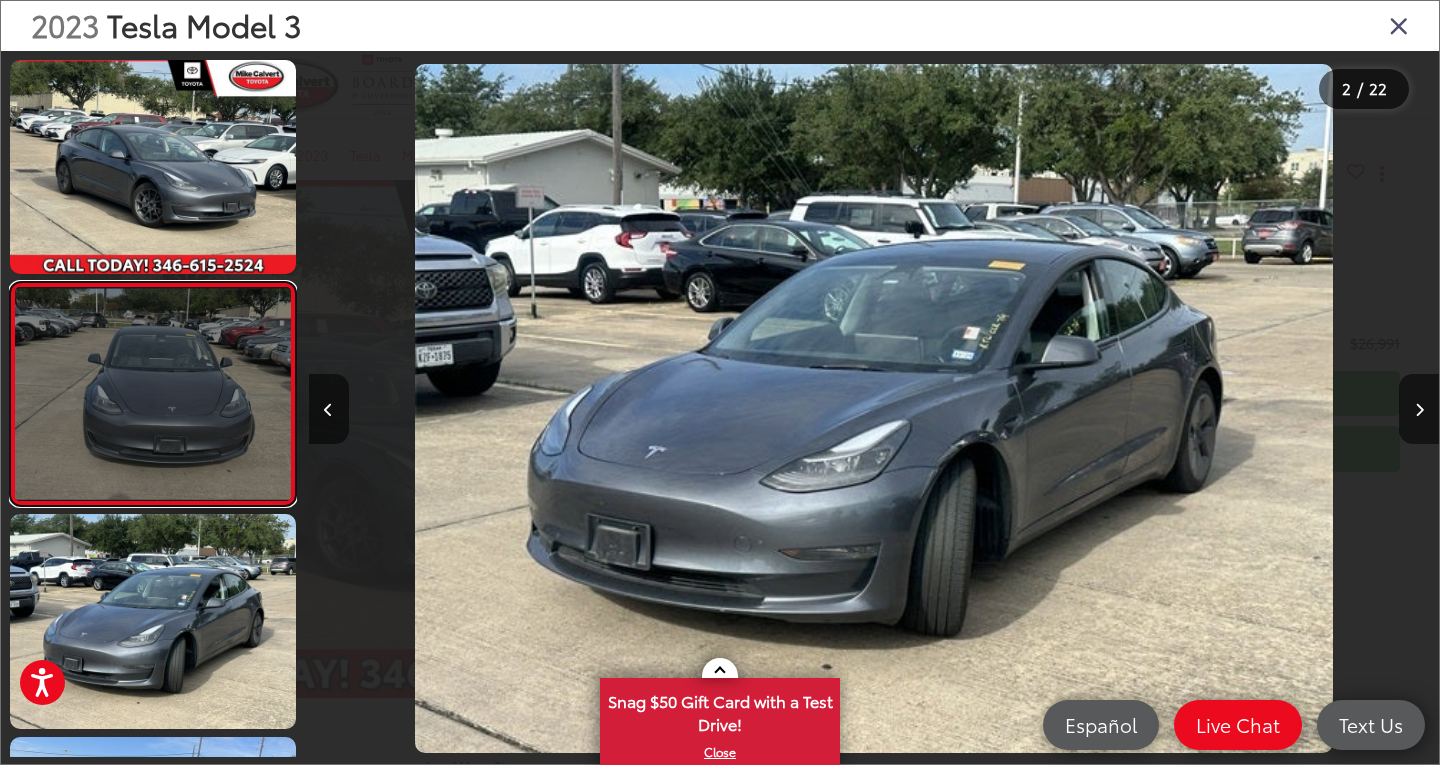 scroll, scrollTop: 0, scrollLeft: 1854, axis: horizontal 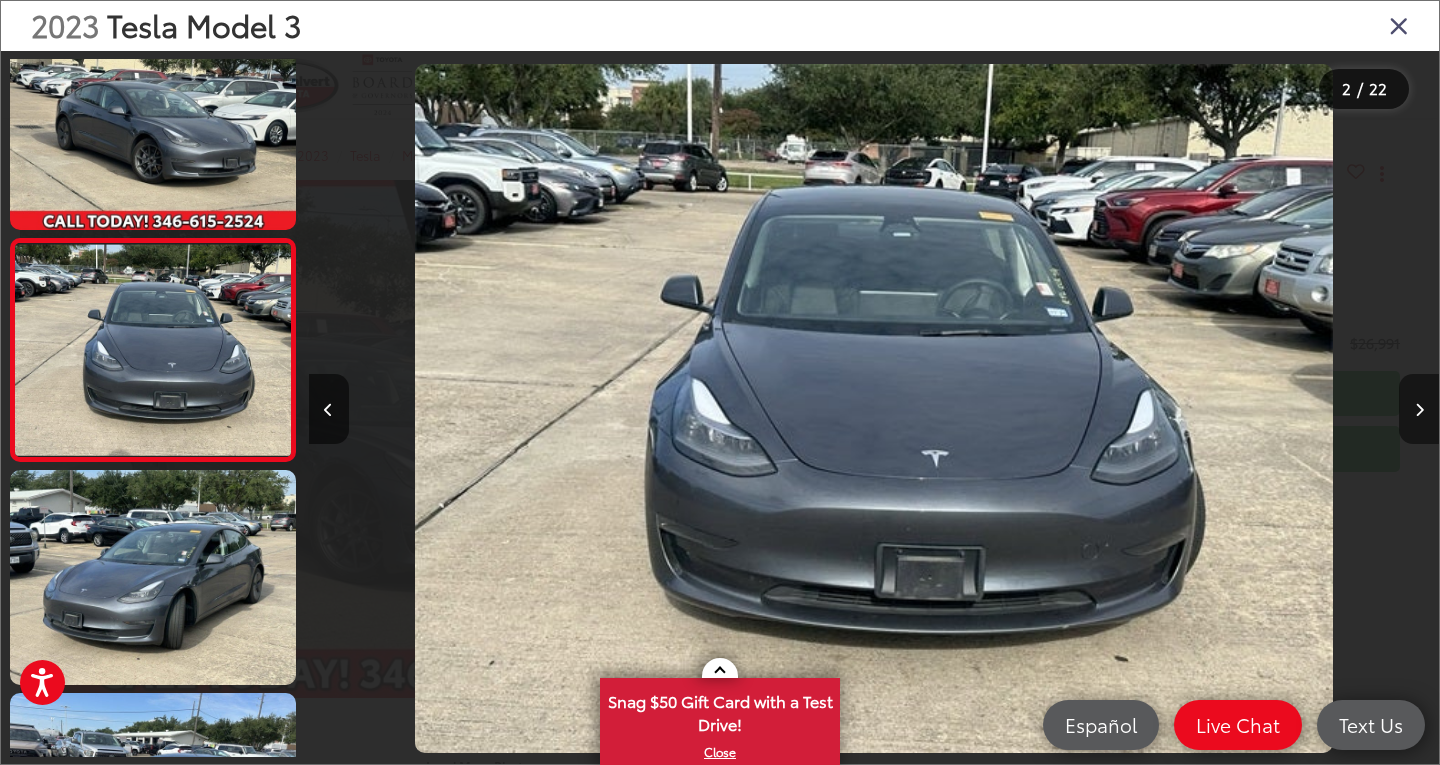 click at bounding box center (1419, 409) 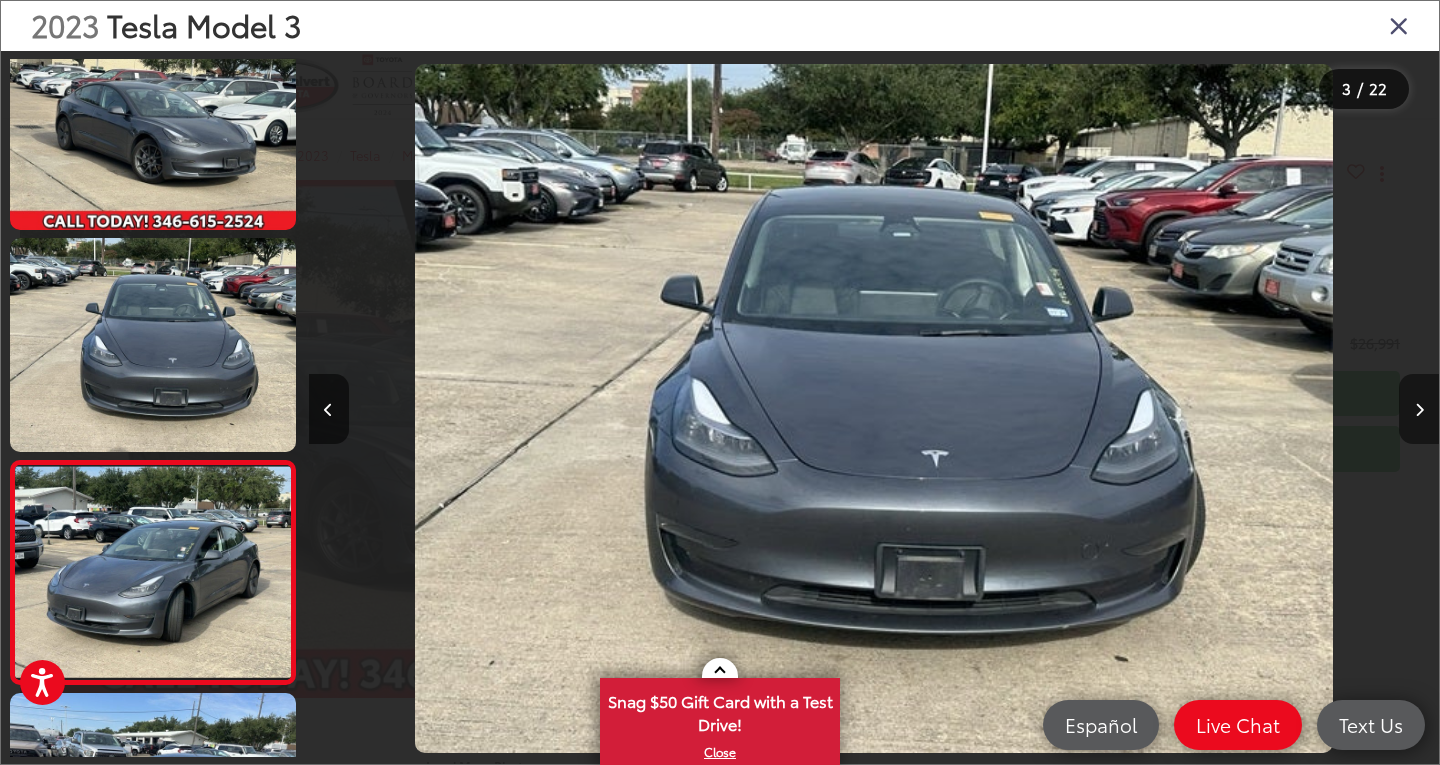 scroll, scrollTop: 0, scrollLeft: 1231, axis: horizontal 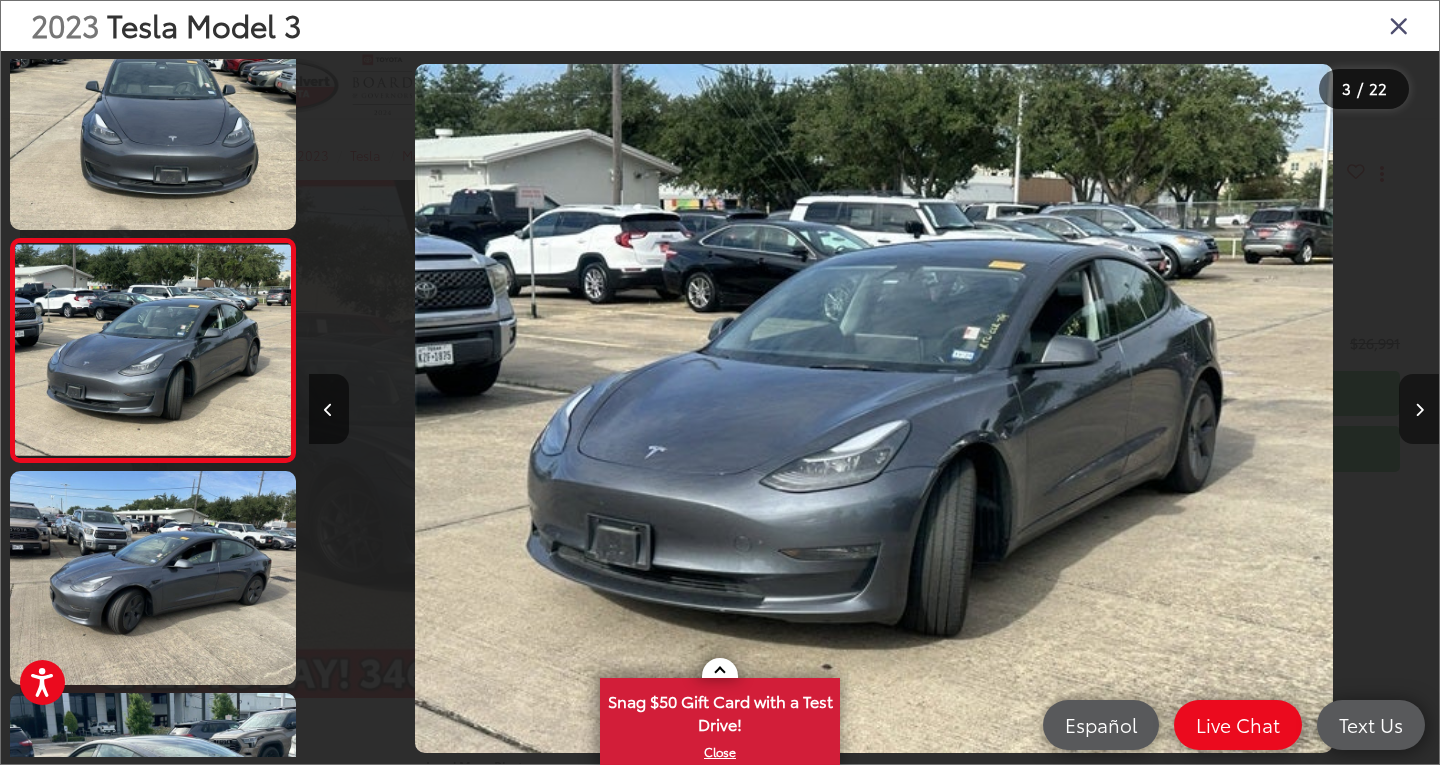 click at bounding box center (1419, 409) 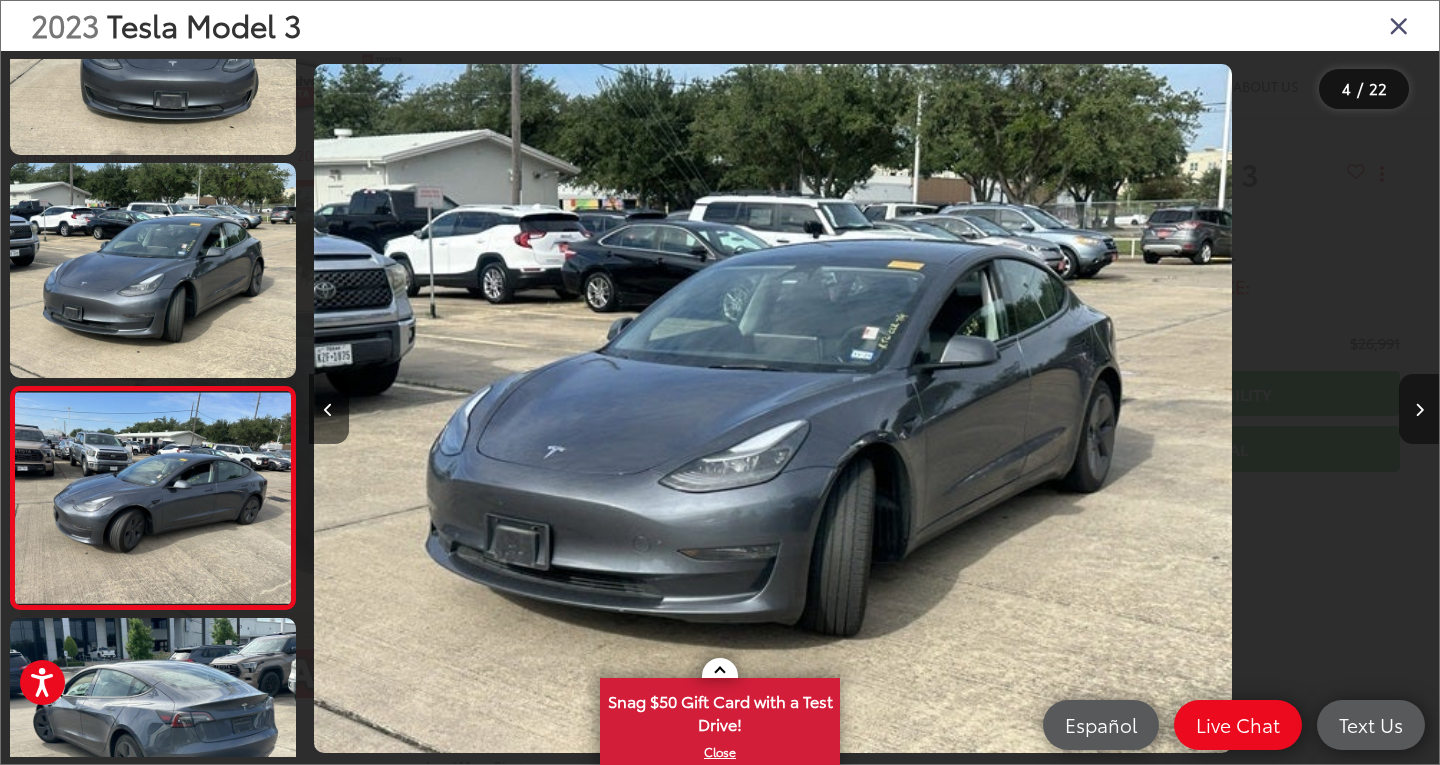 scroll, scrollTop: 482, scrollLeft: 0, axis: vertical 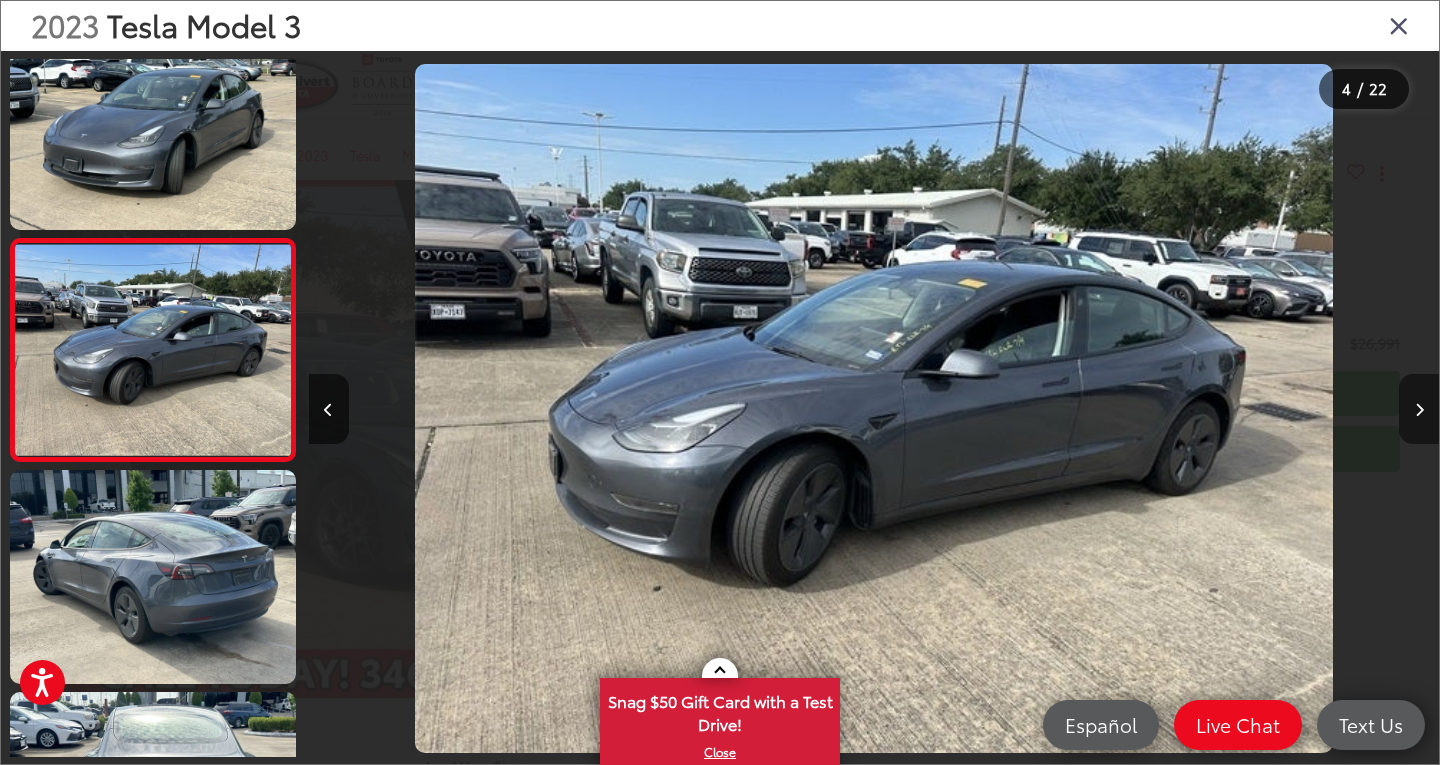 click at bounding box center [1419, 409] 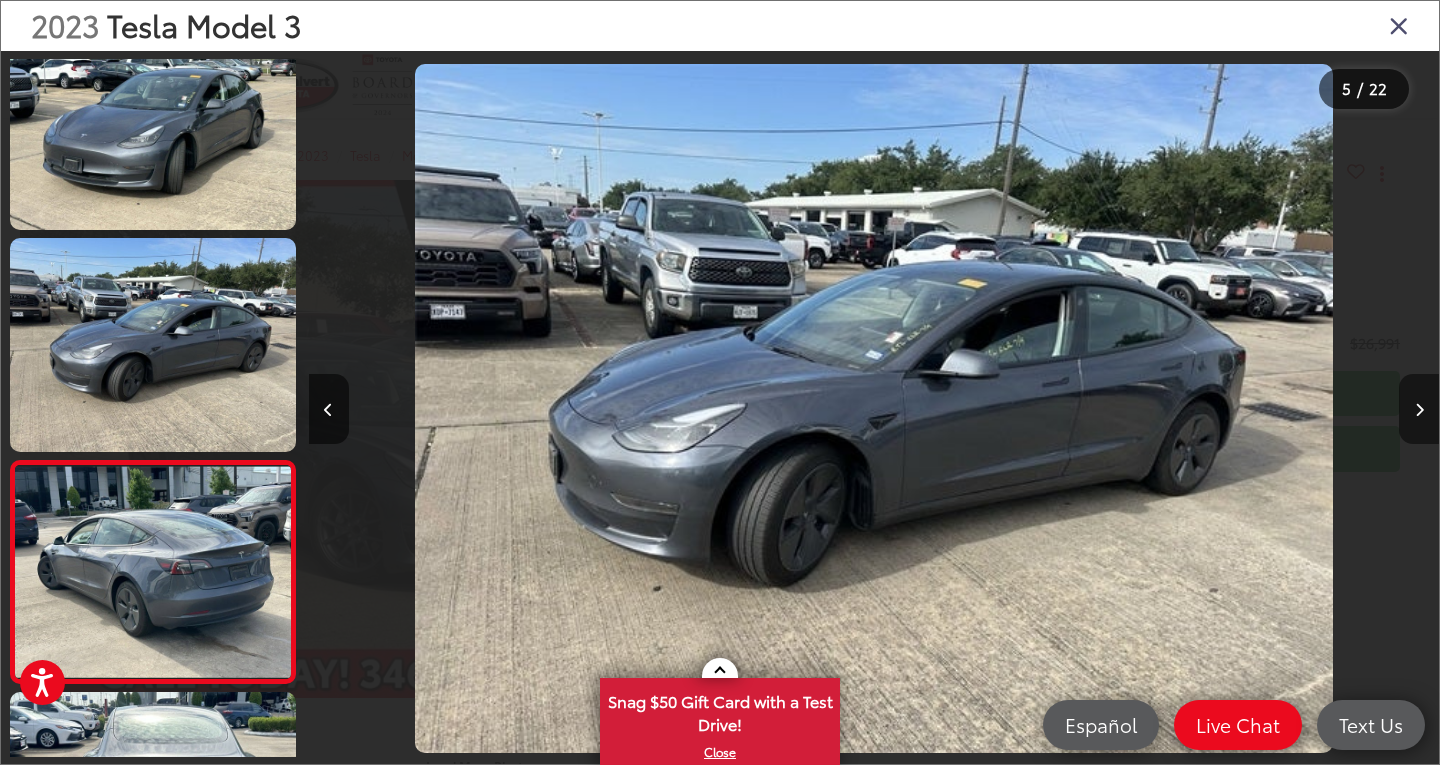 scroll, scrollTop: 0, scrollLeft: 3743, axis: horizontal 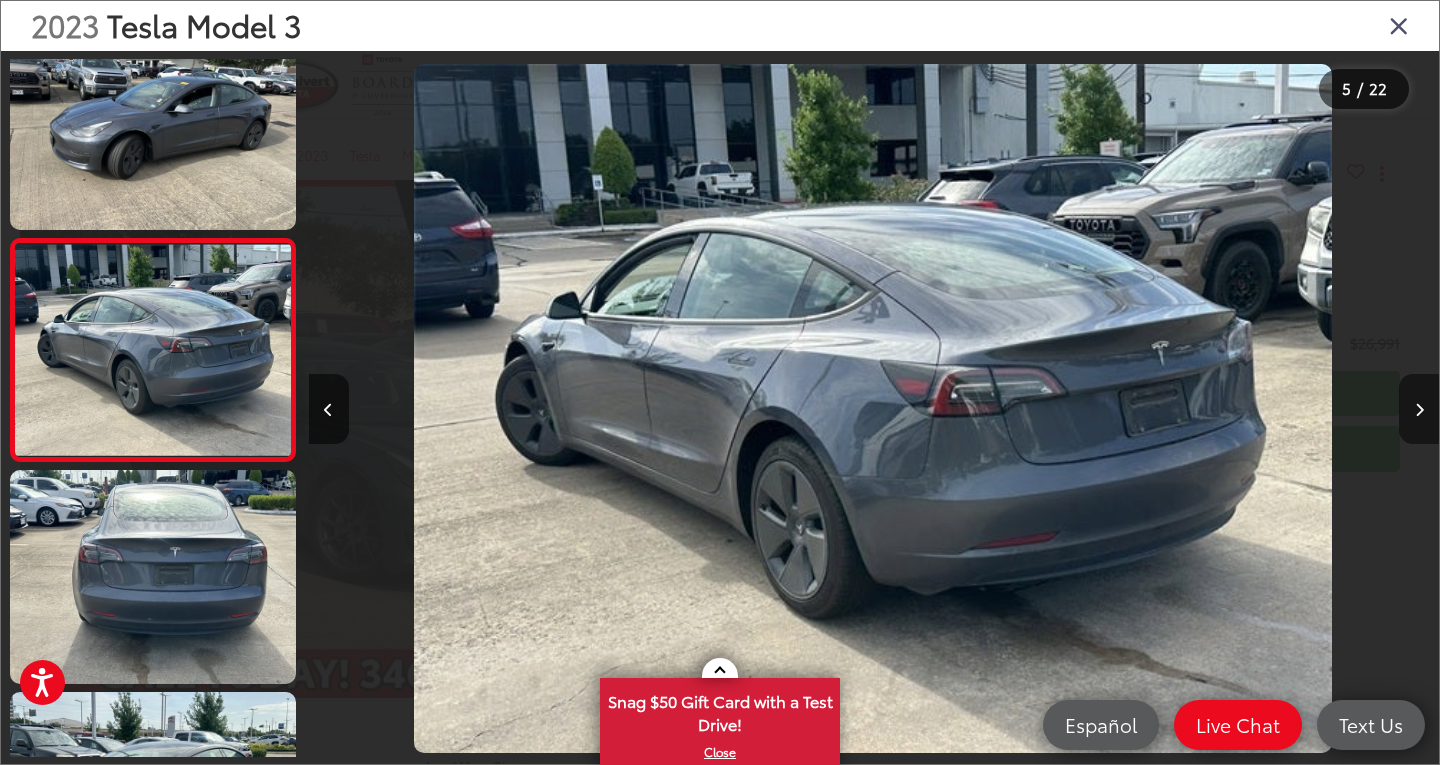 click at bounding box center (1419, 410) 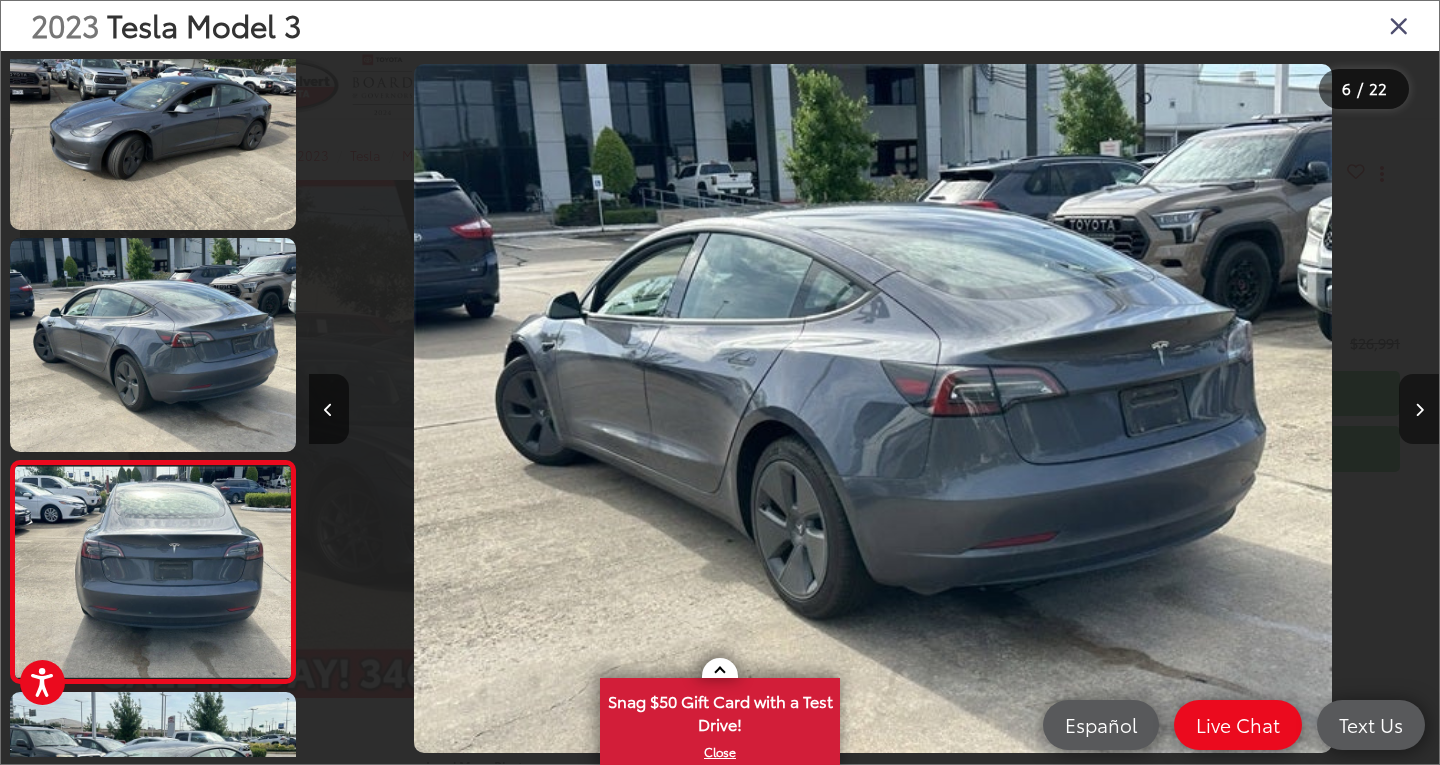 scroll, scrollTop: 0, scrollLeft: 4875, axis: horizontal 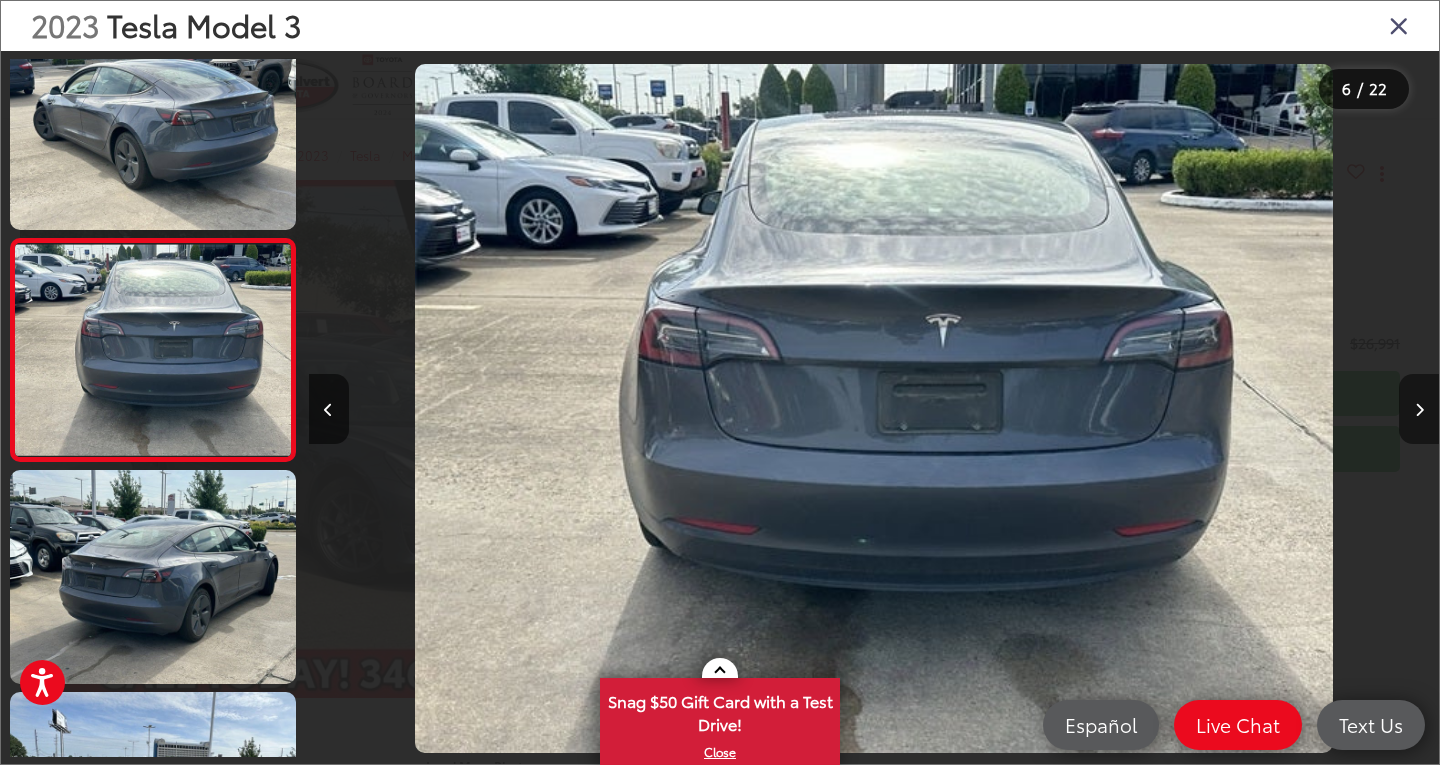 click at bounding box center (1419, 410) 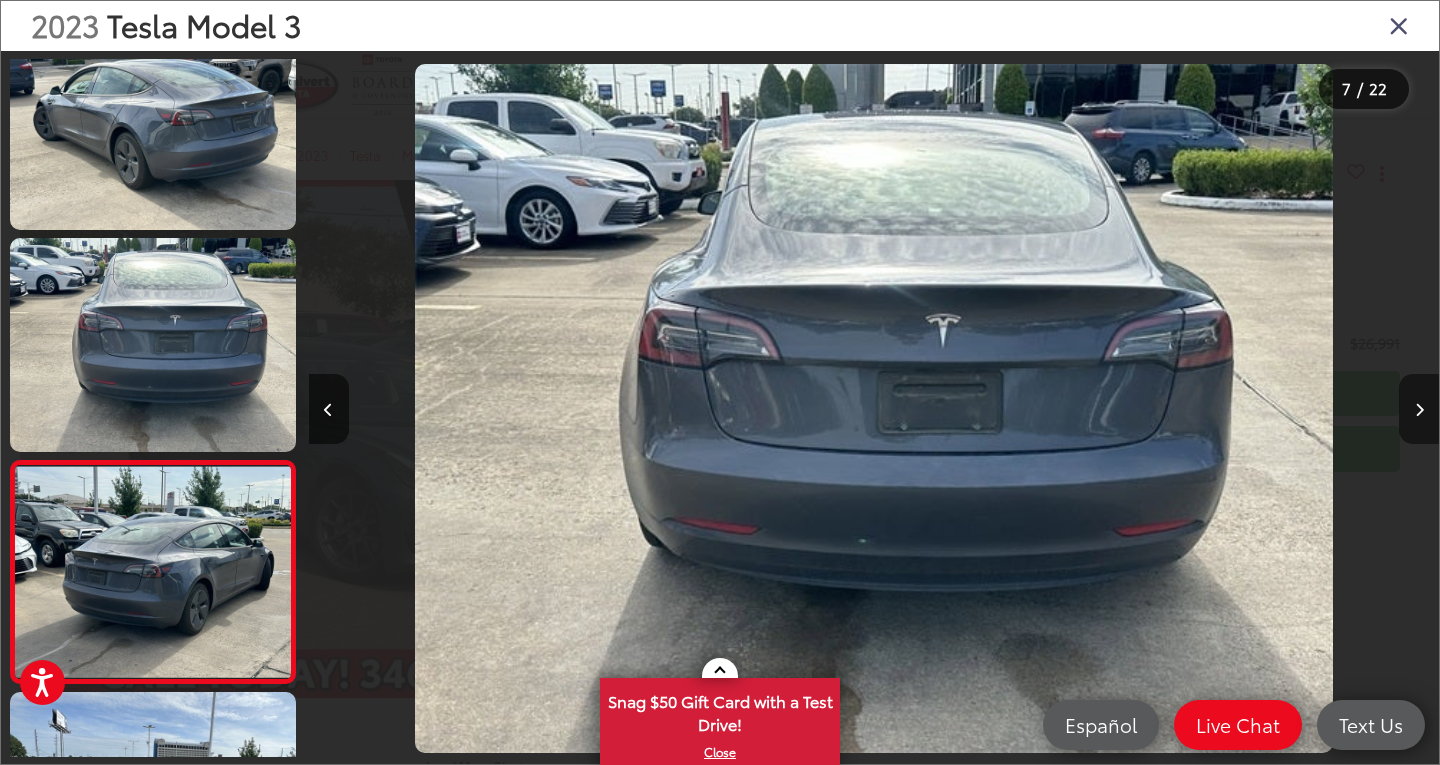 scroll, scrollTop: 0, scrollLeft: 6059, axis: horizontal 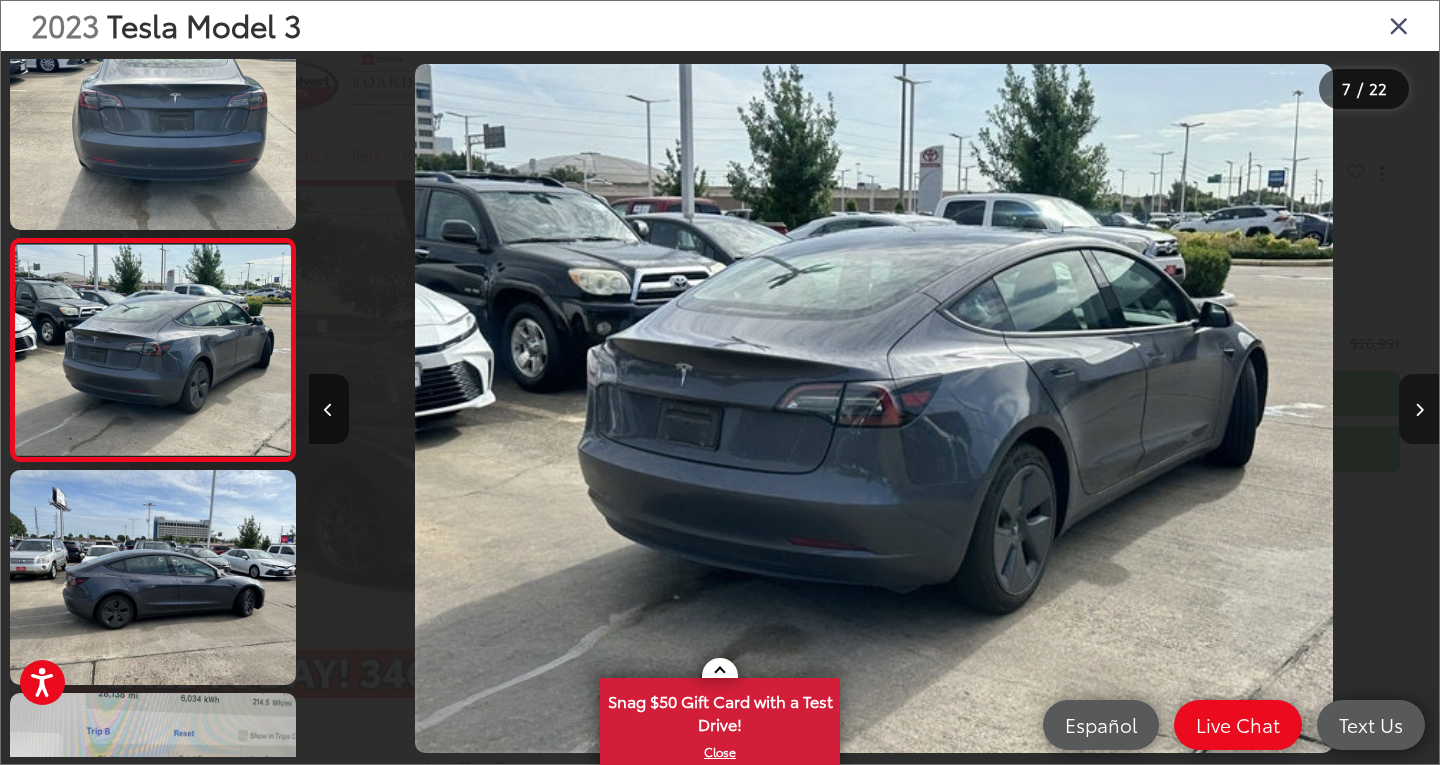 click at bounding box center [1419, 410] 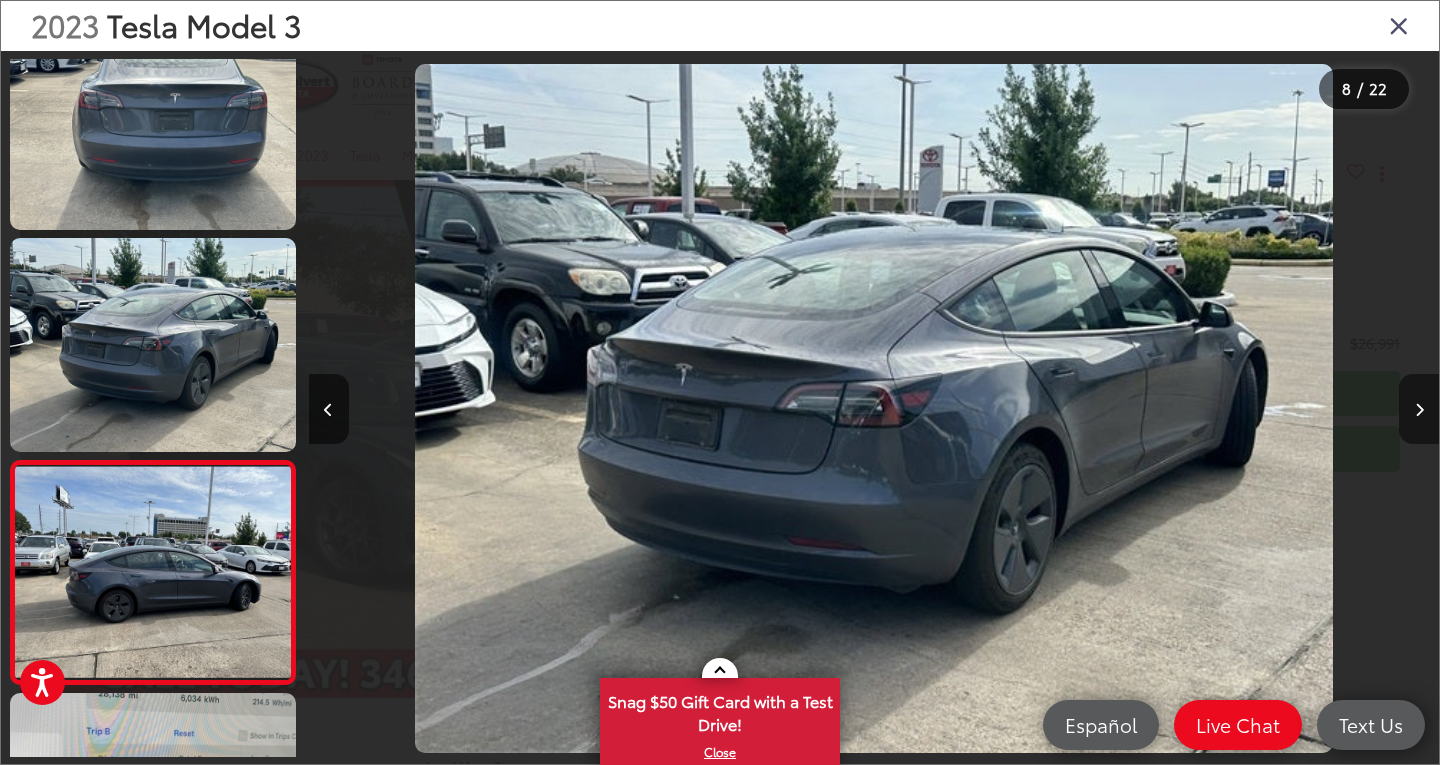 scroll, scrollTop: 0, scrollLeft: 7189, axis: horizontal 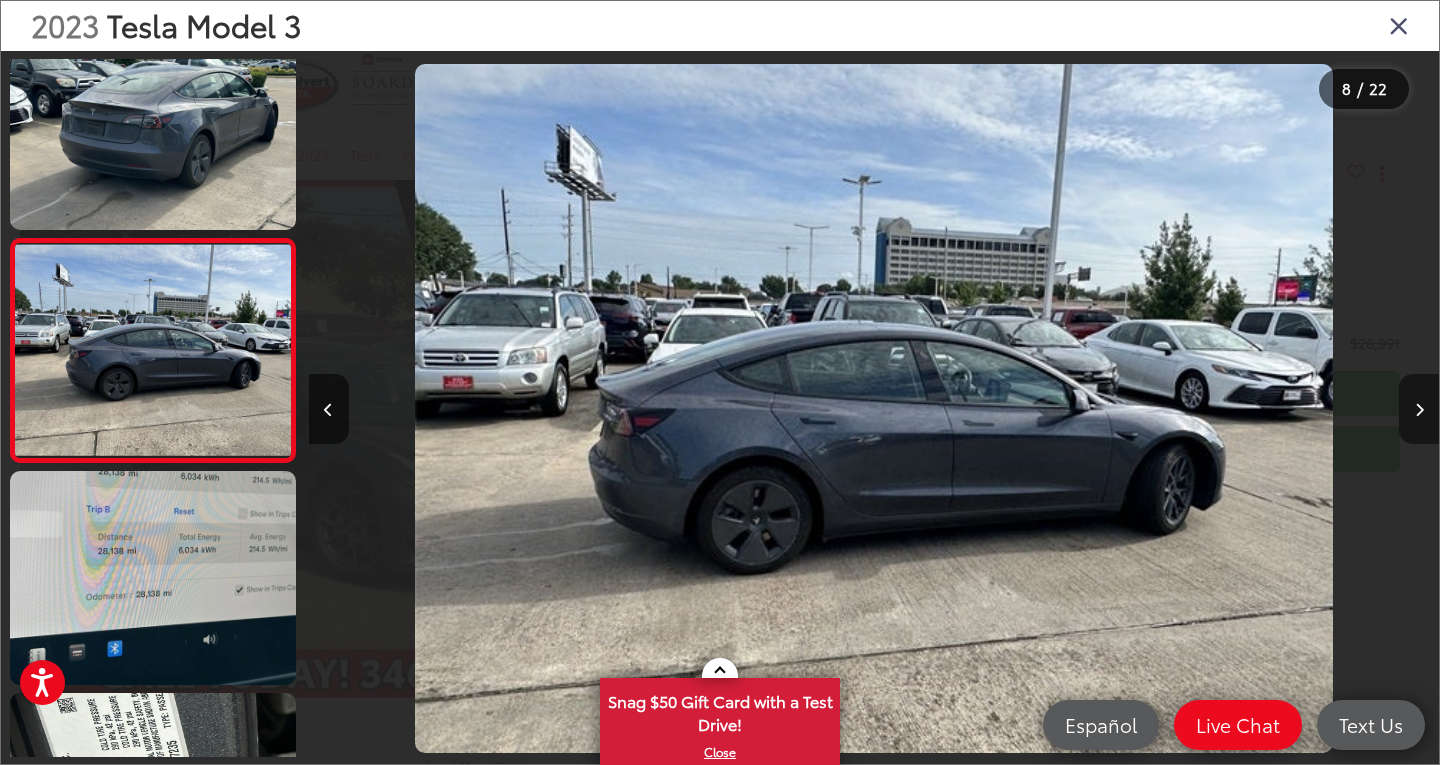 click at bounding box center [1419, 410] 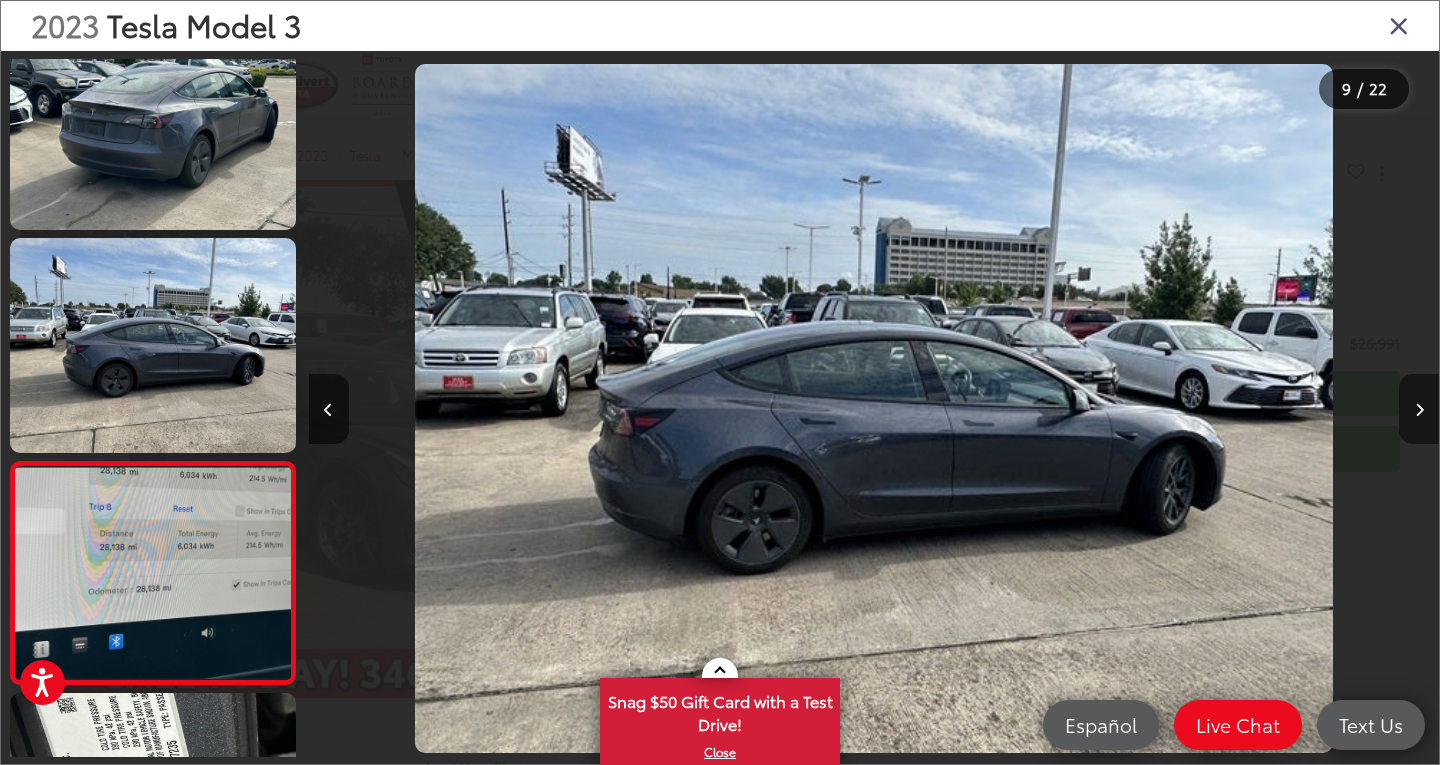 scroll, scrollTop: 0, scrollLeft: 8215, axis: horizontal 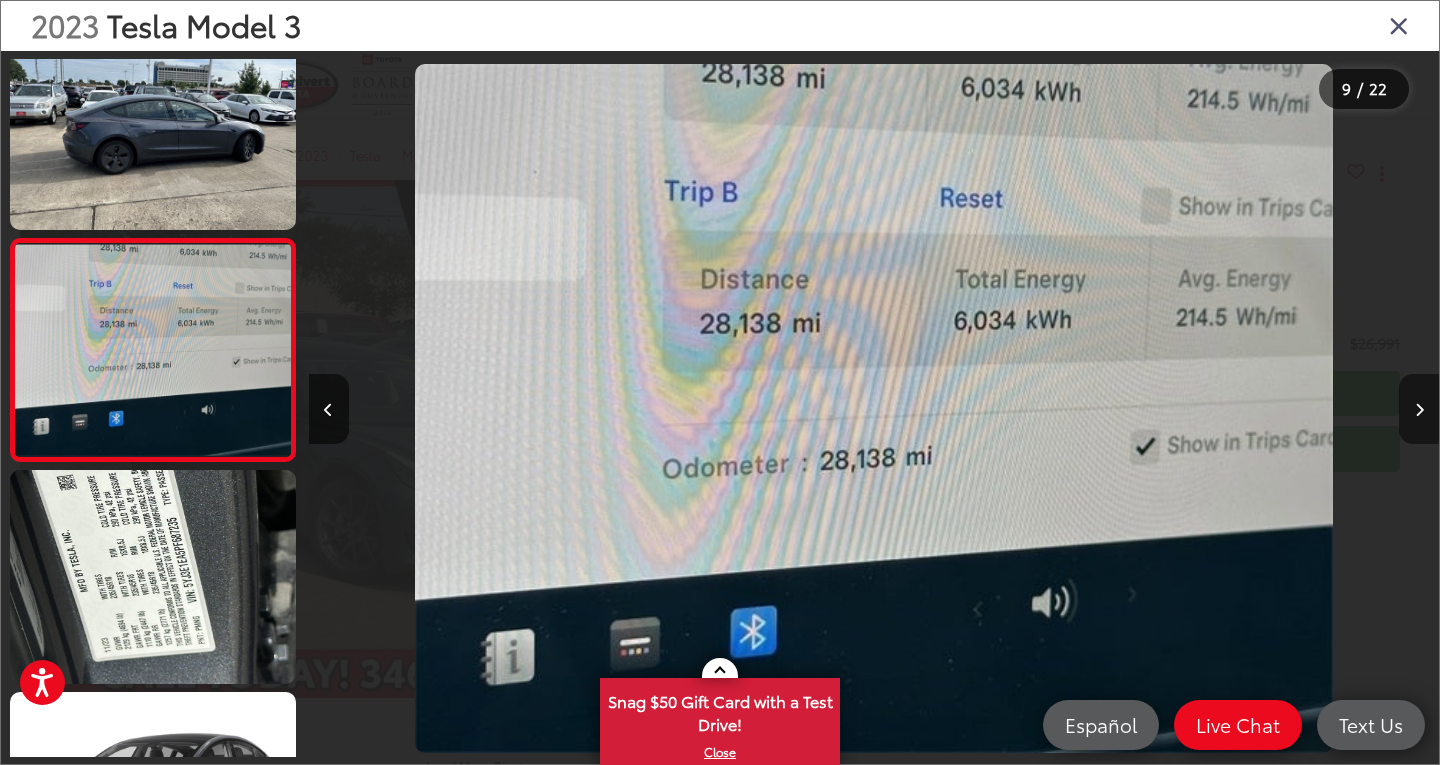 click at bounding box center [1419, 410] 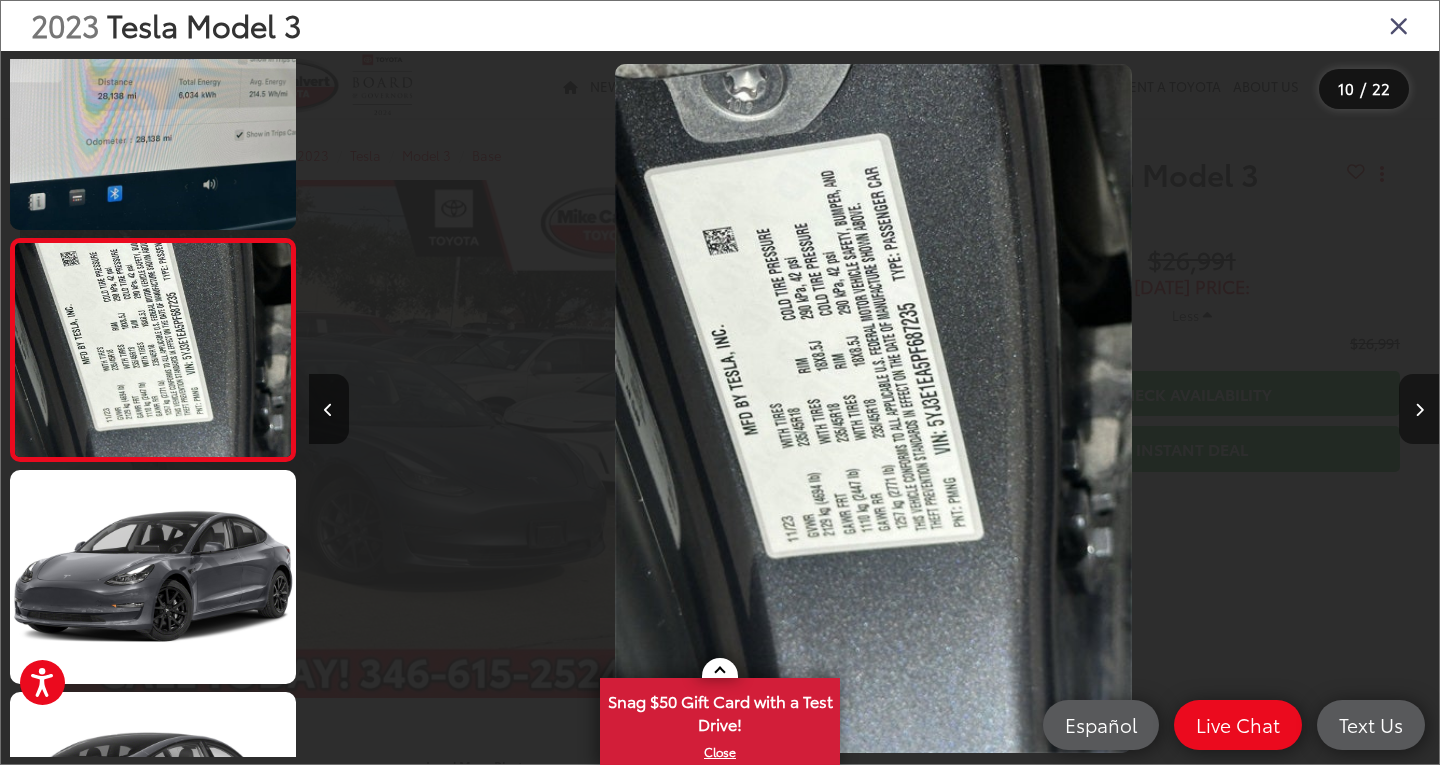 click at bounding box center (1419, 410) 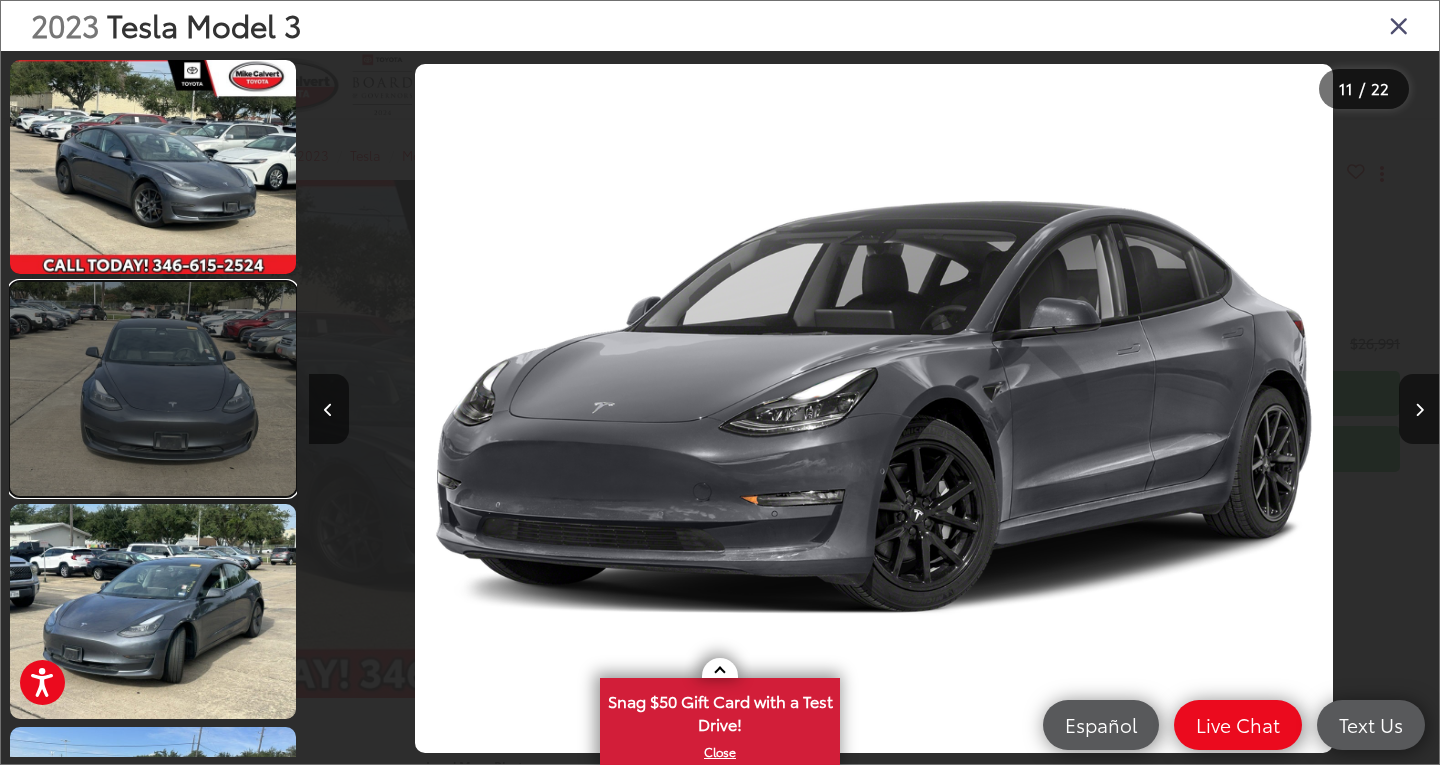 click at bounding box center (153, 389) 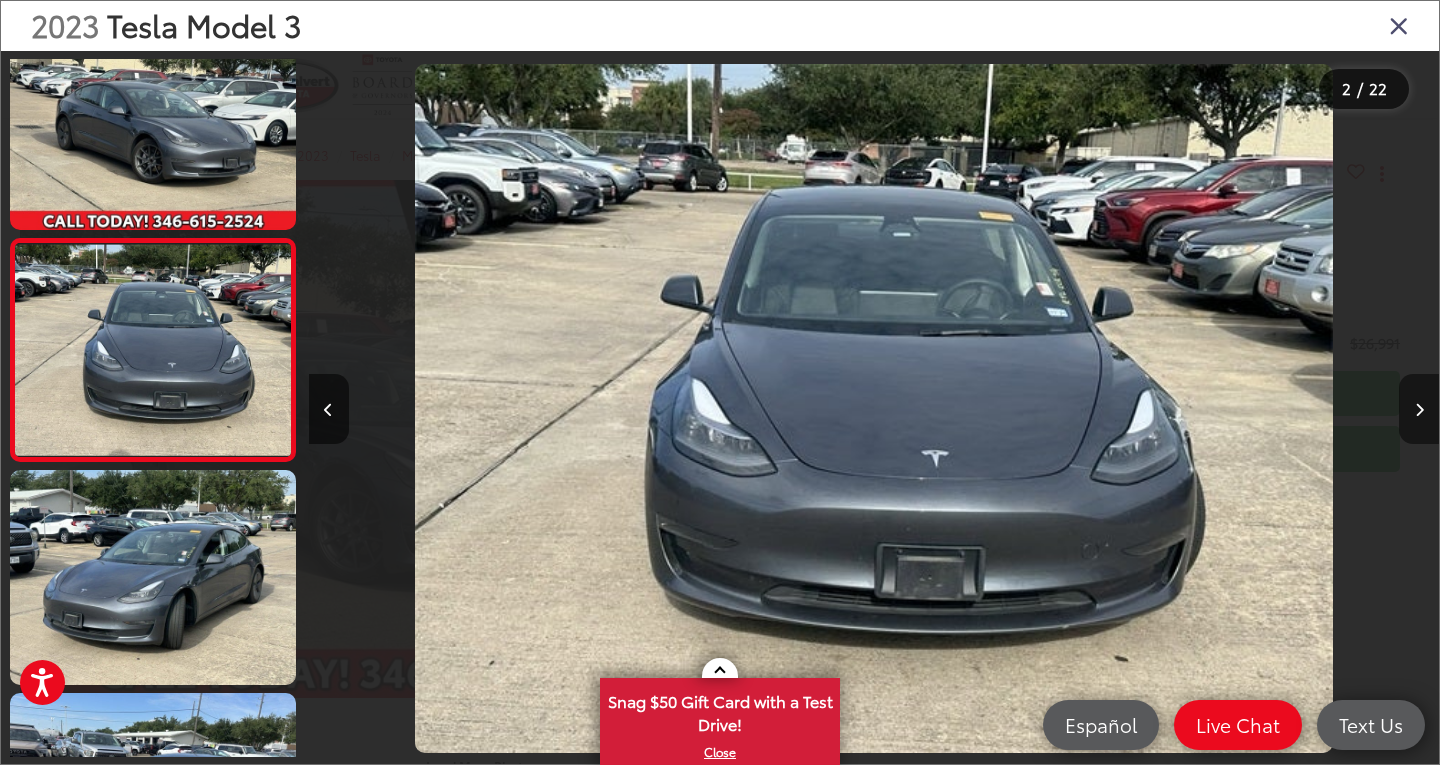 click at bounding box center [1419, 409] 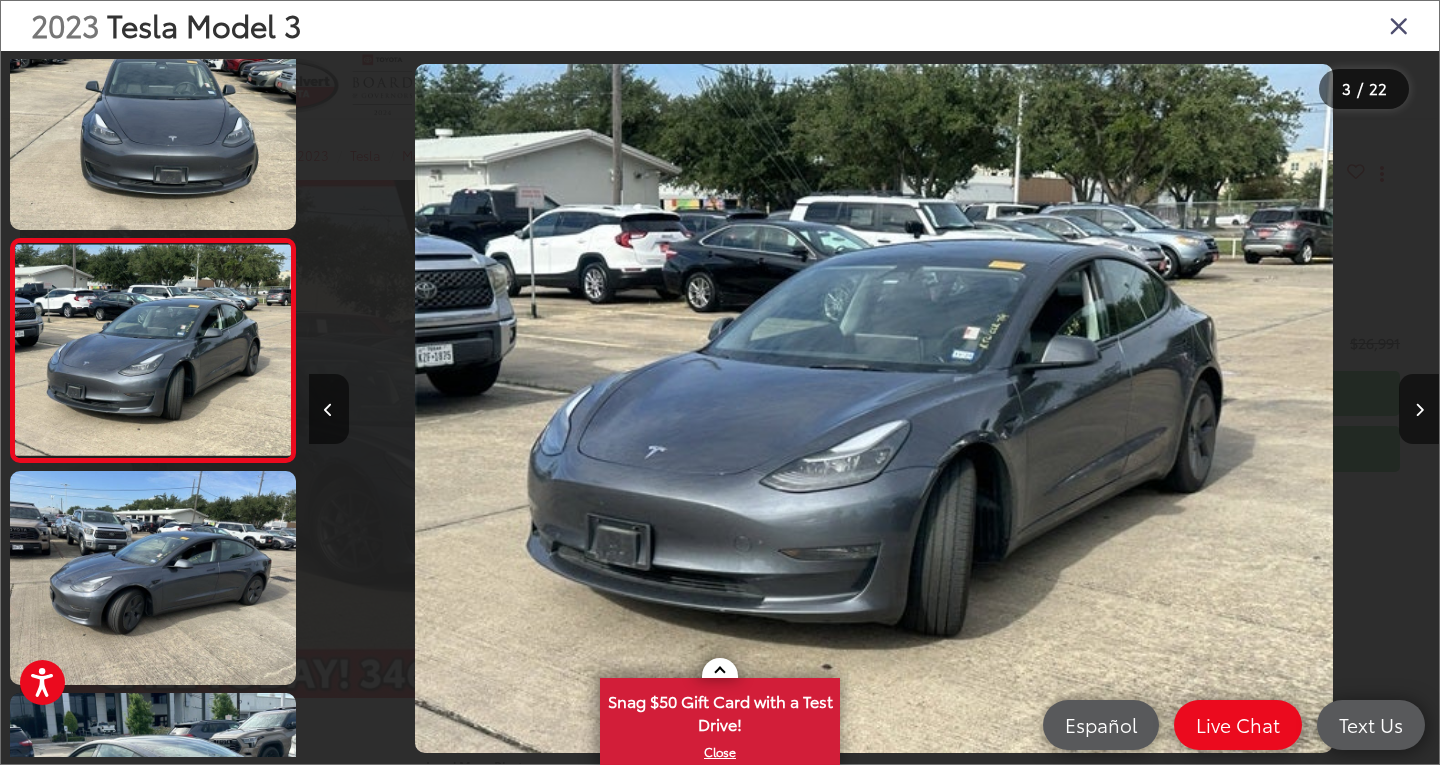 click at bounding box center [1399, 25] 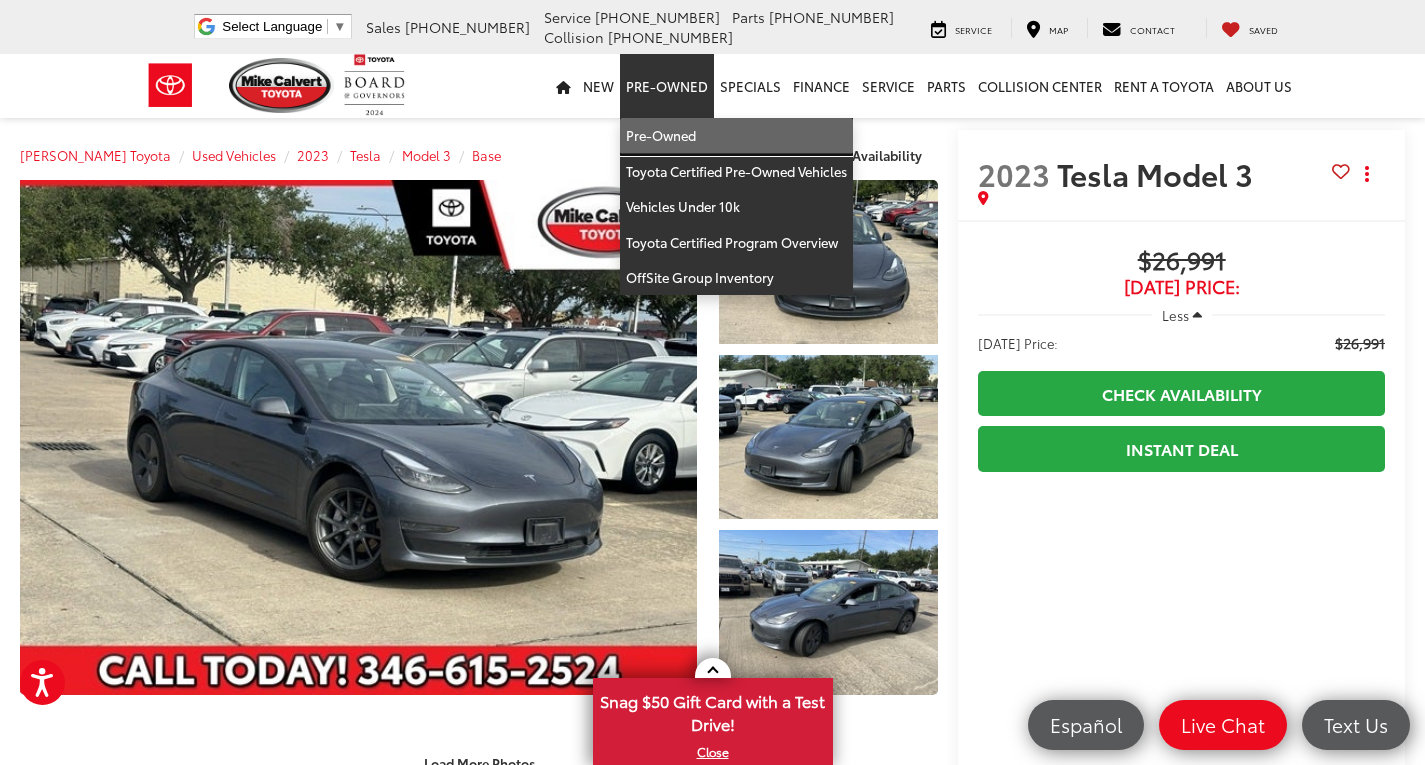 click on "Pre-Owned" at bounding box center [736, 136] 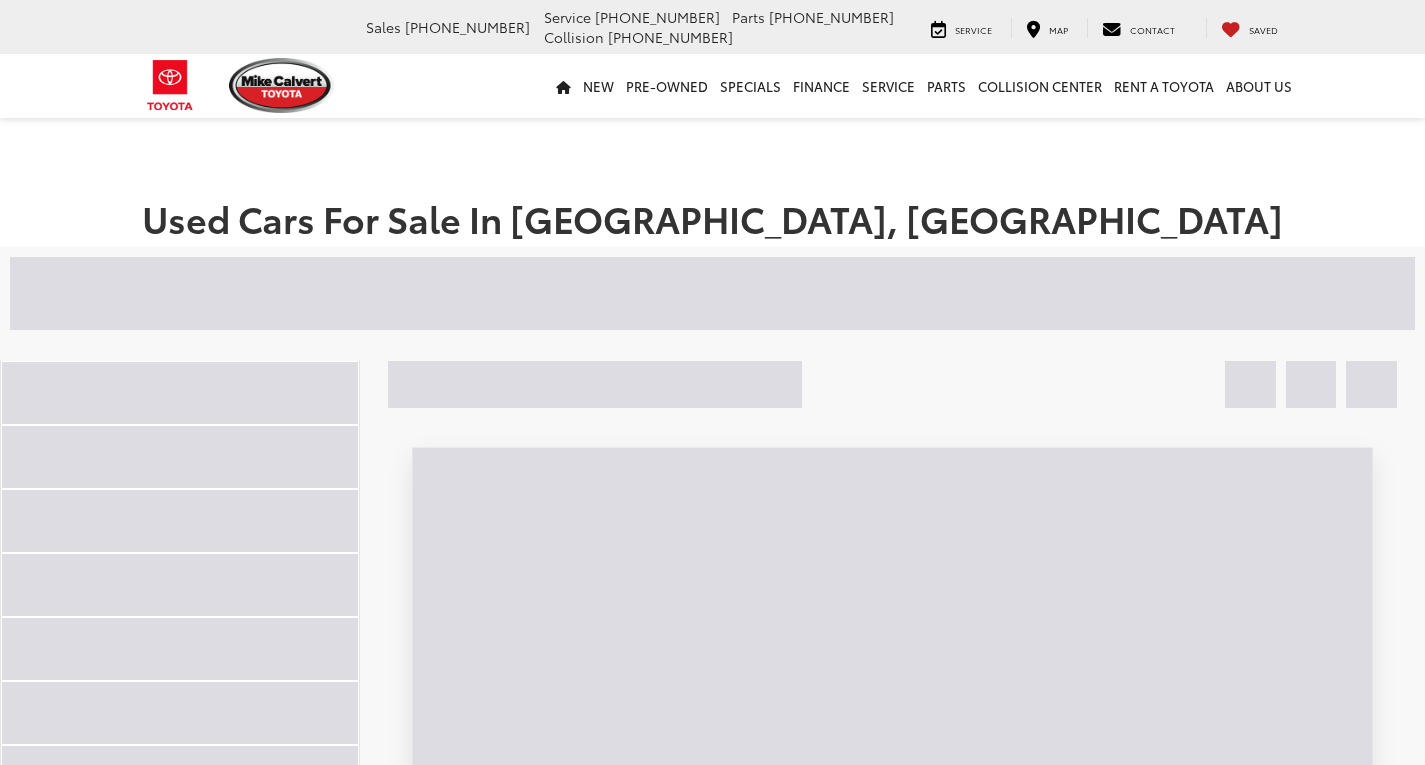 scroll, scrollTop: 0, scrollLeft: 0, axis: both 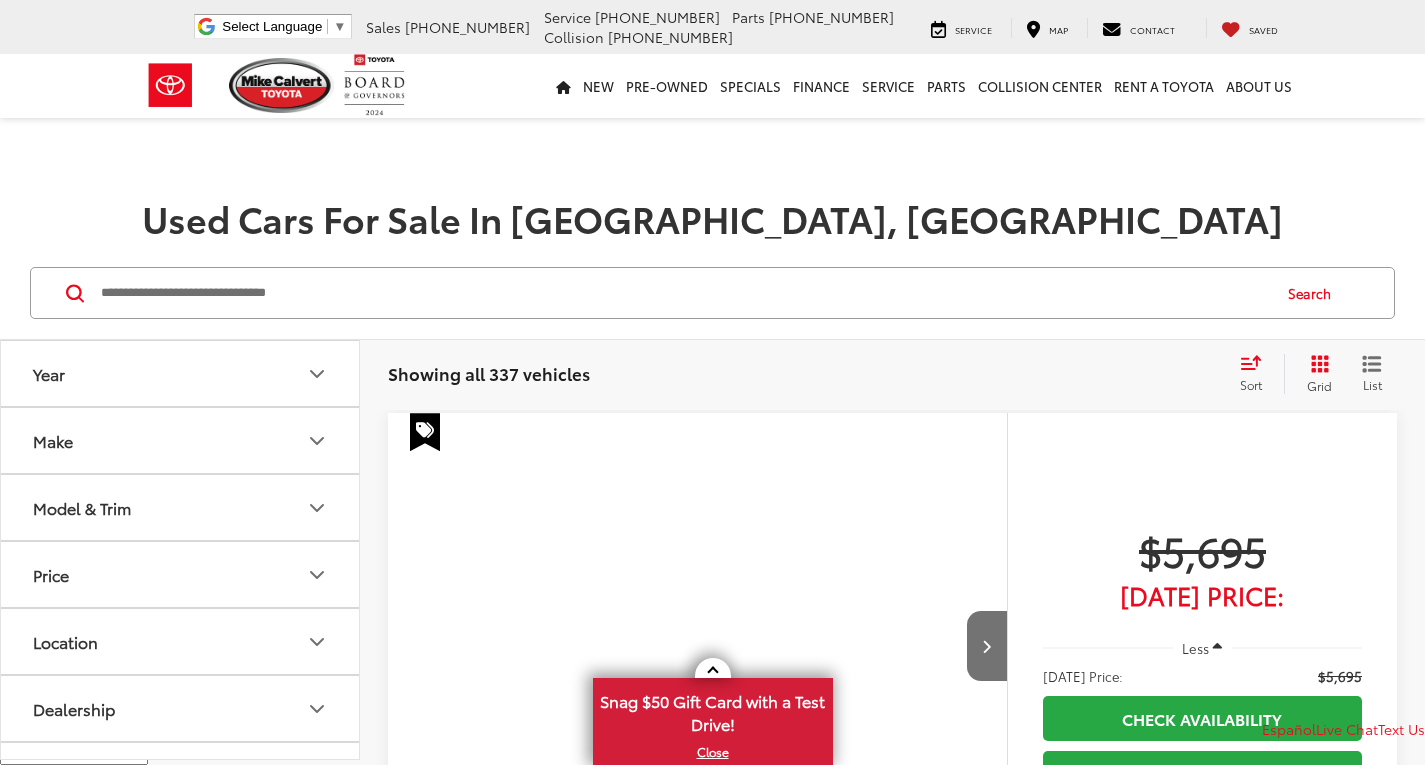 click on "Make" at bounding box center (181, 440) 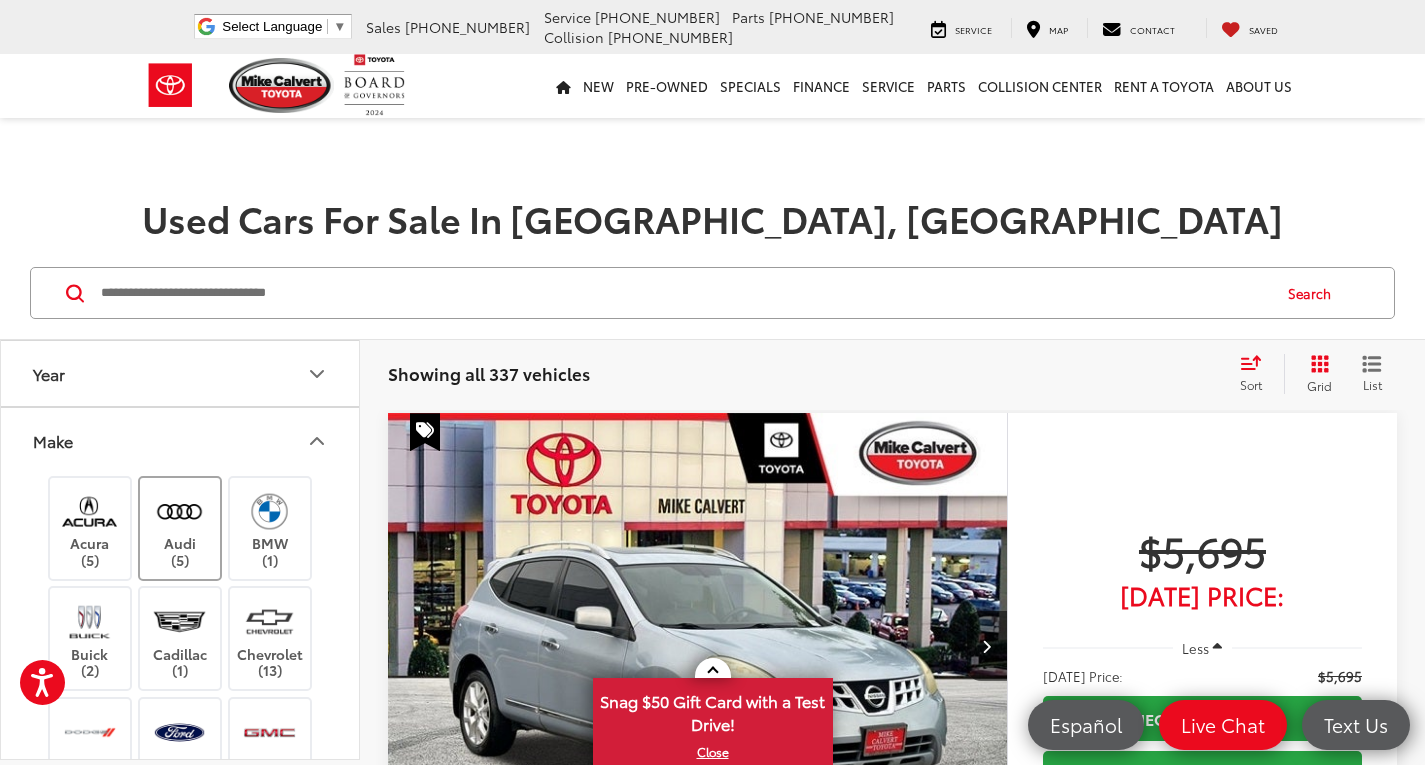 scroll, scrollTop: 0, scrollLeft: 0, axis: both 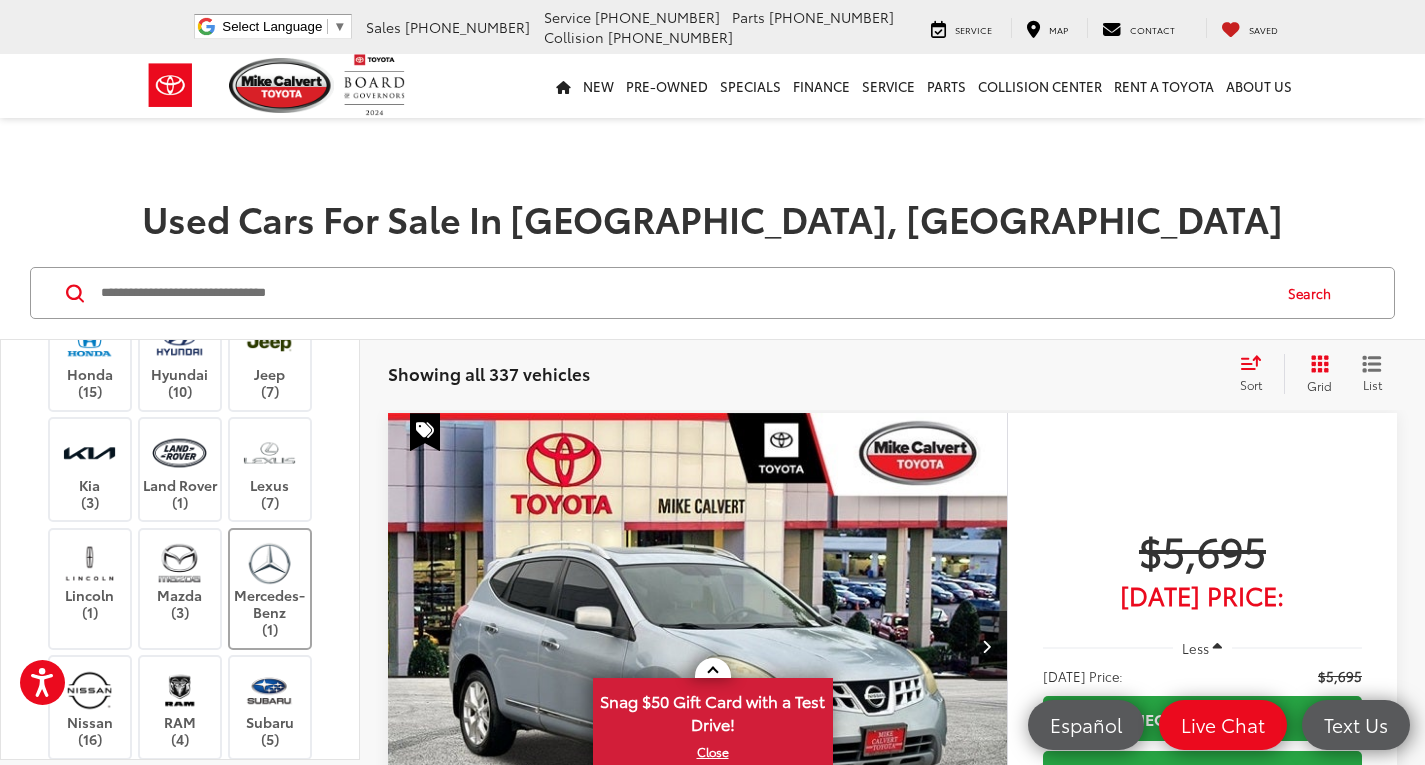 click at bounding box center (269, 563) 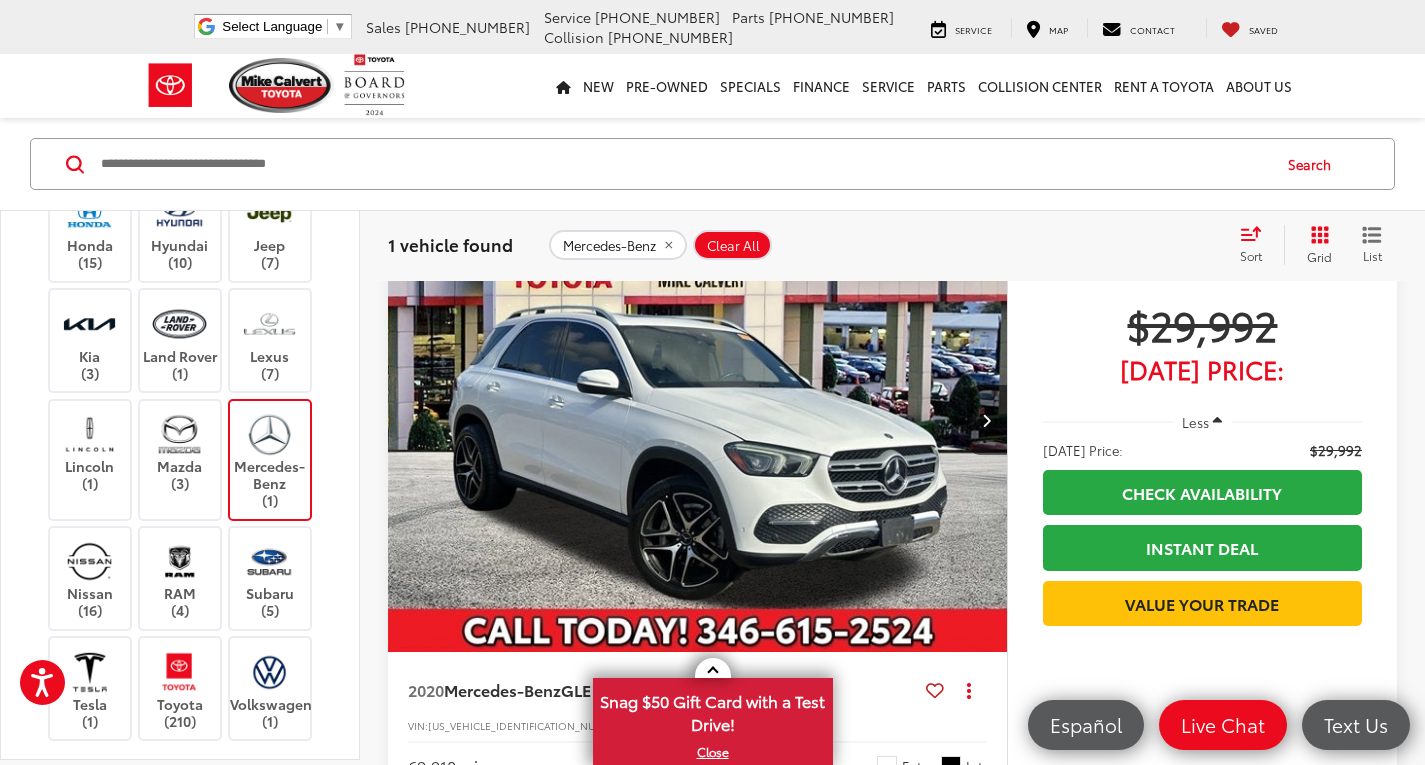 scroll, scrollTop: 400, scrollLeft: 0, axis: vertical 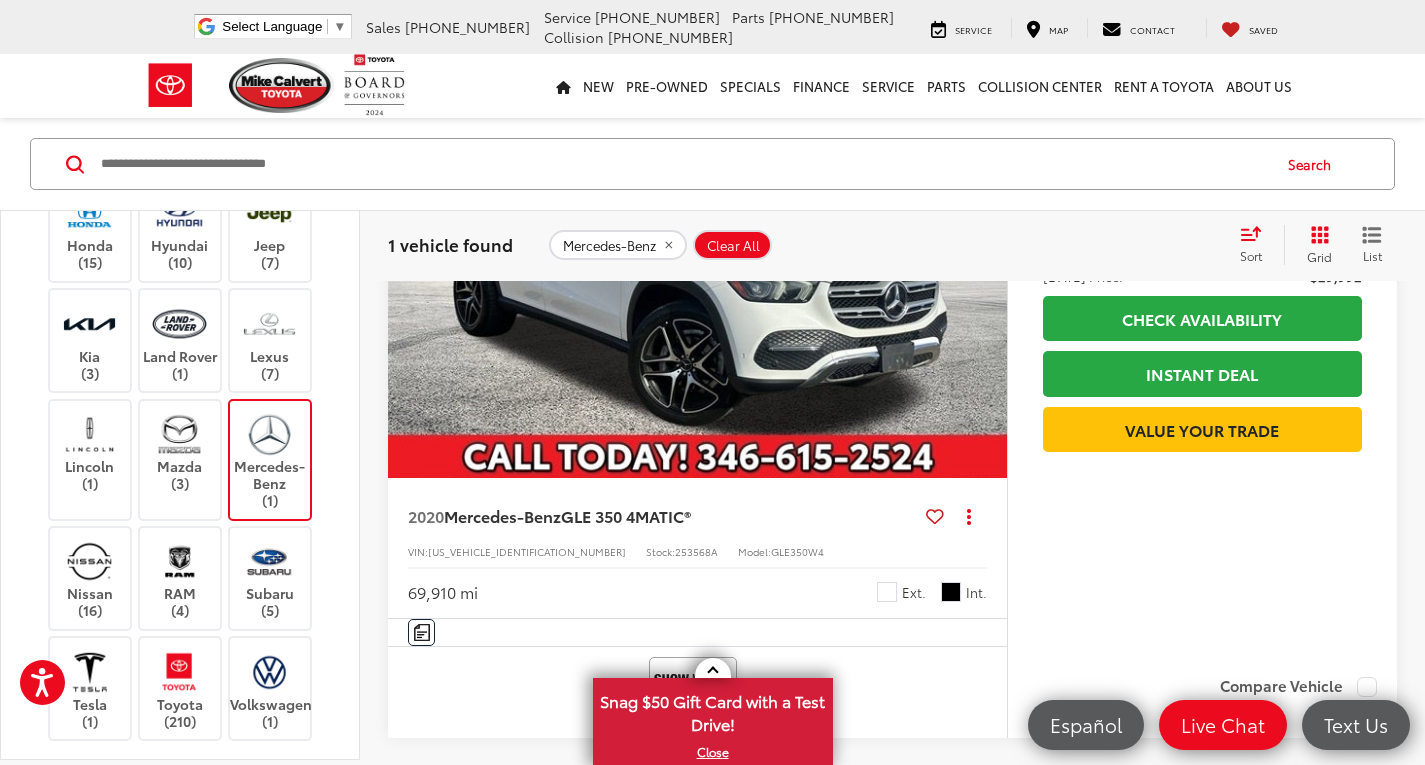 click at bounding box center [684, 164] 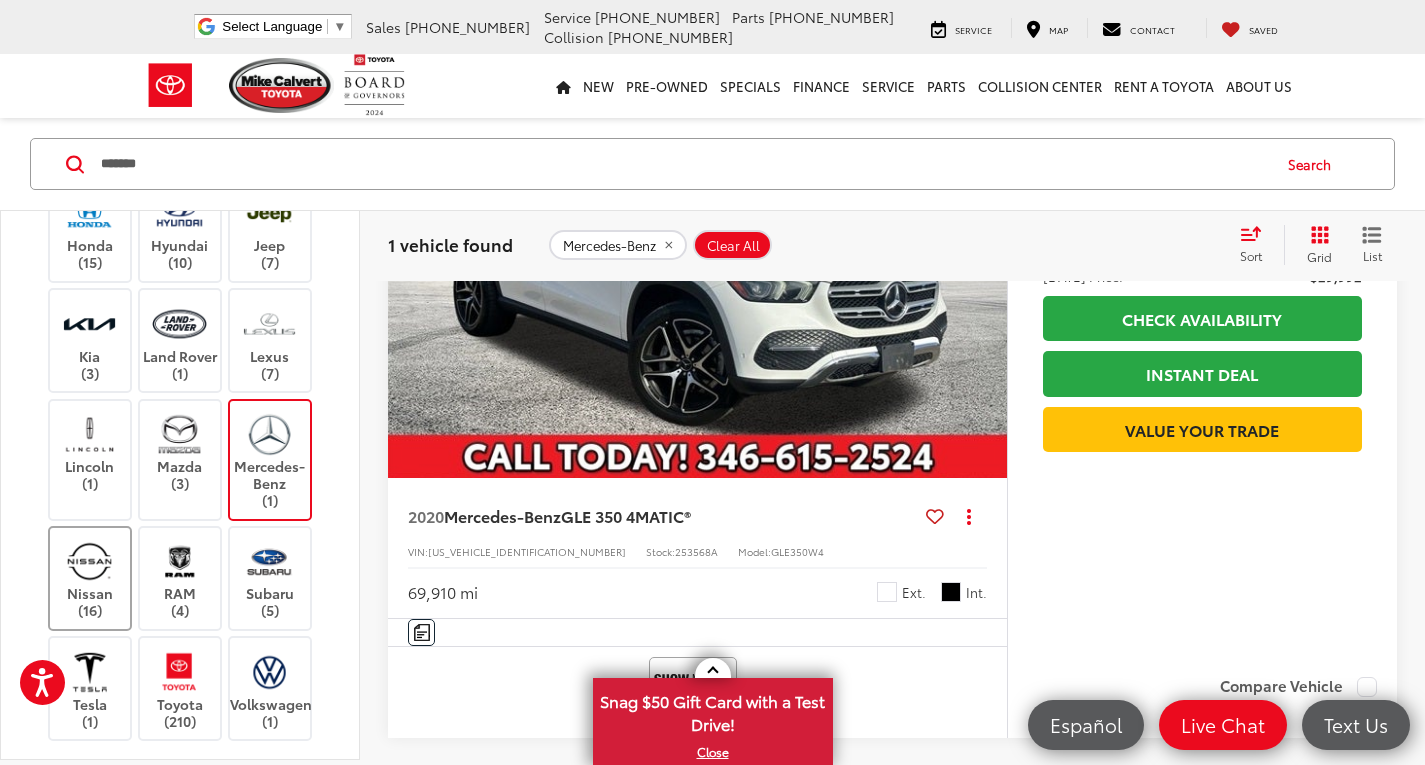 type on "*******" 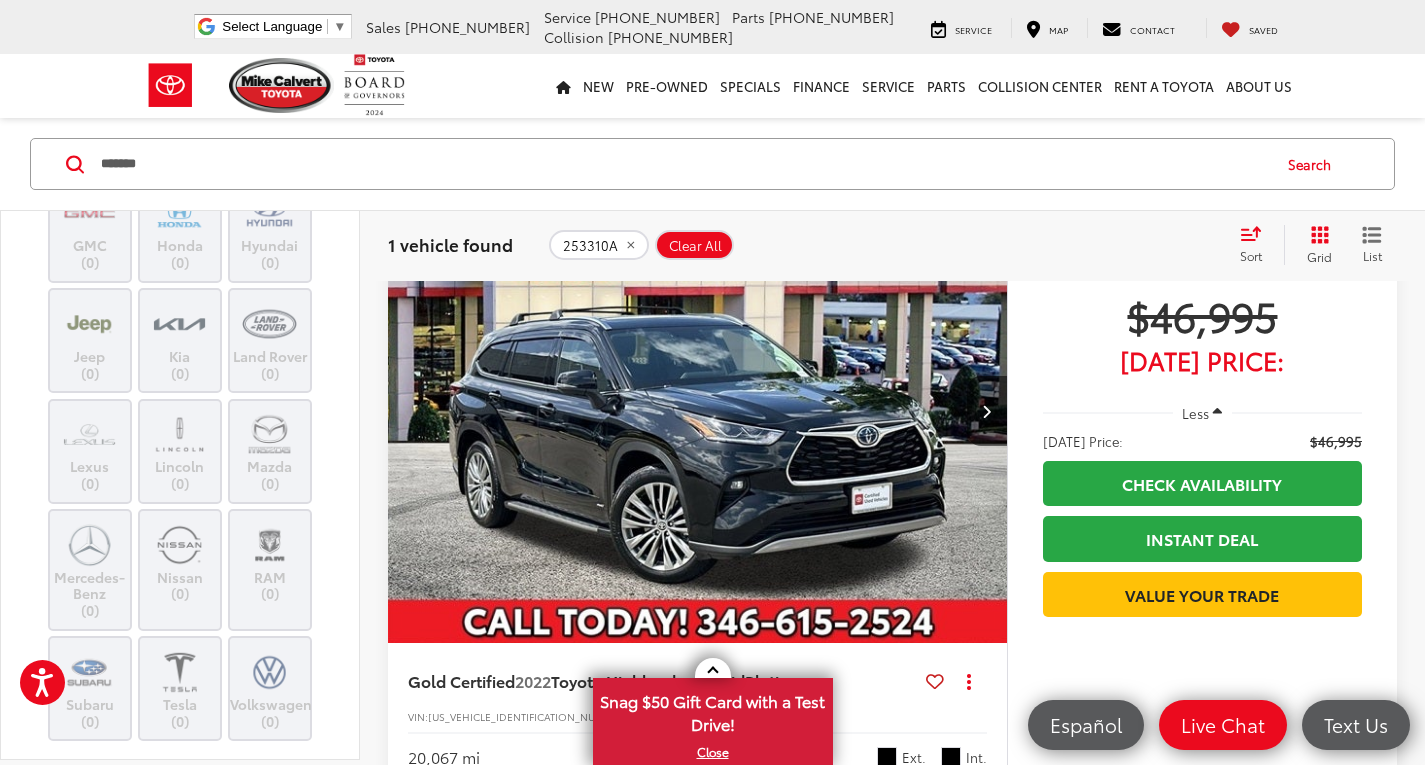 scroll, scrollTop: 229, scrollLeft: 0, axis: vertical 